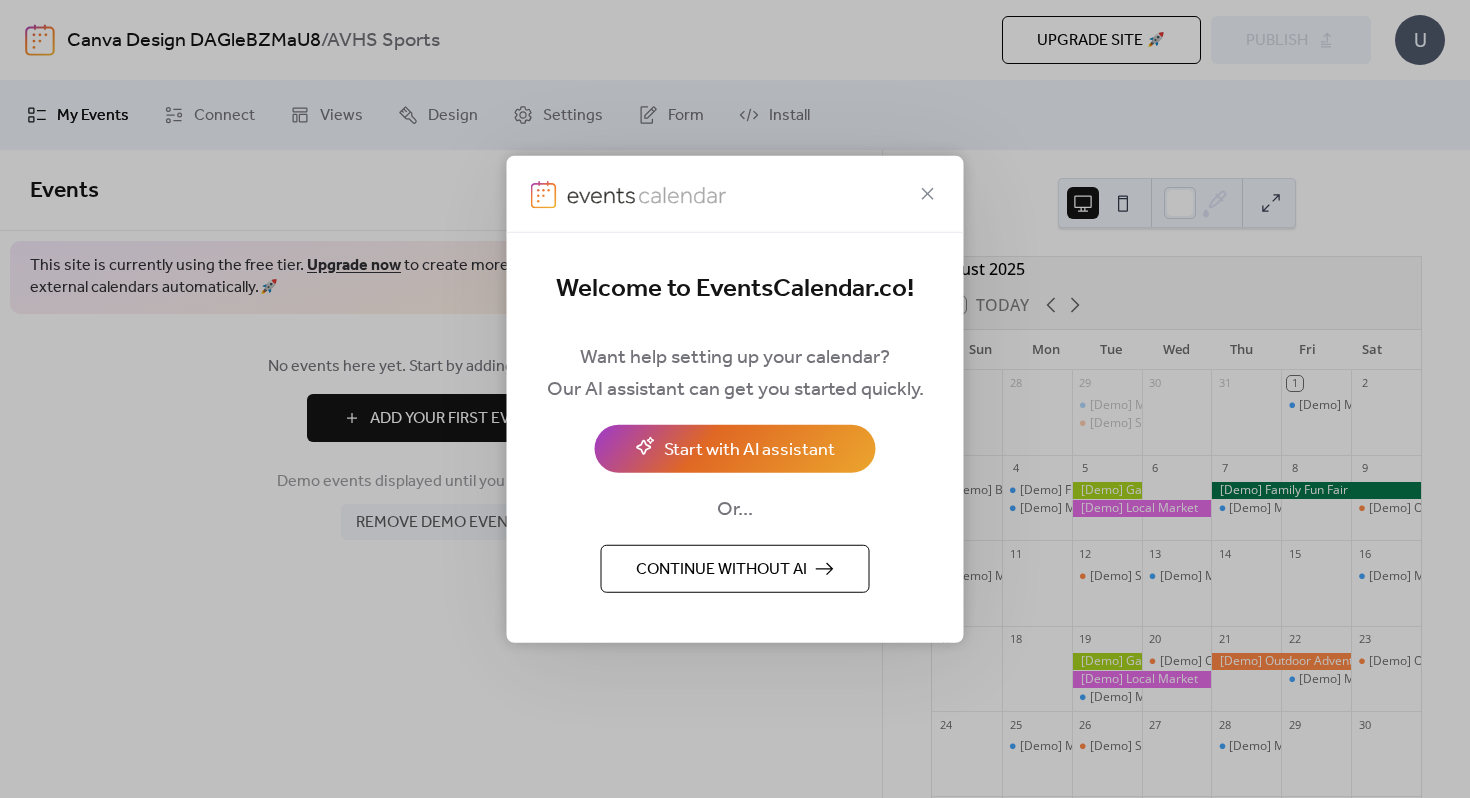 scroll, scrollTop: 0, scrollLeft: 0, axis: both 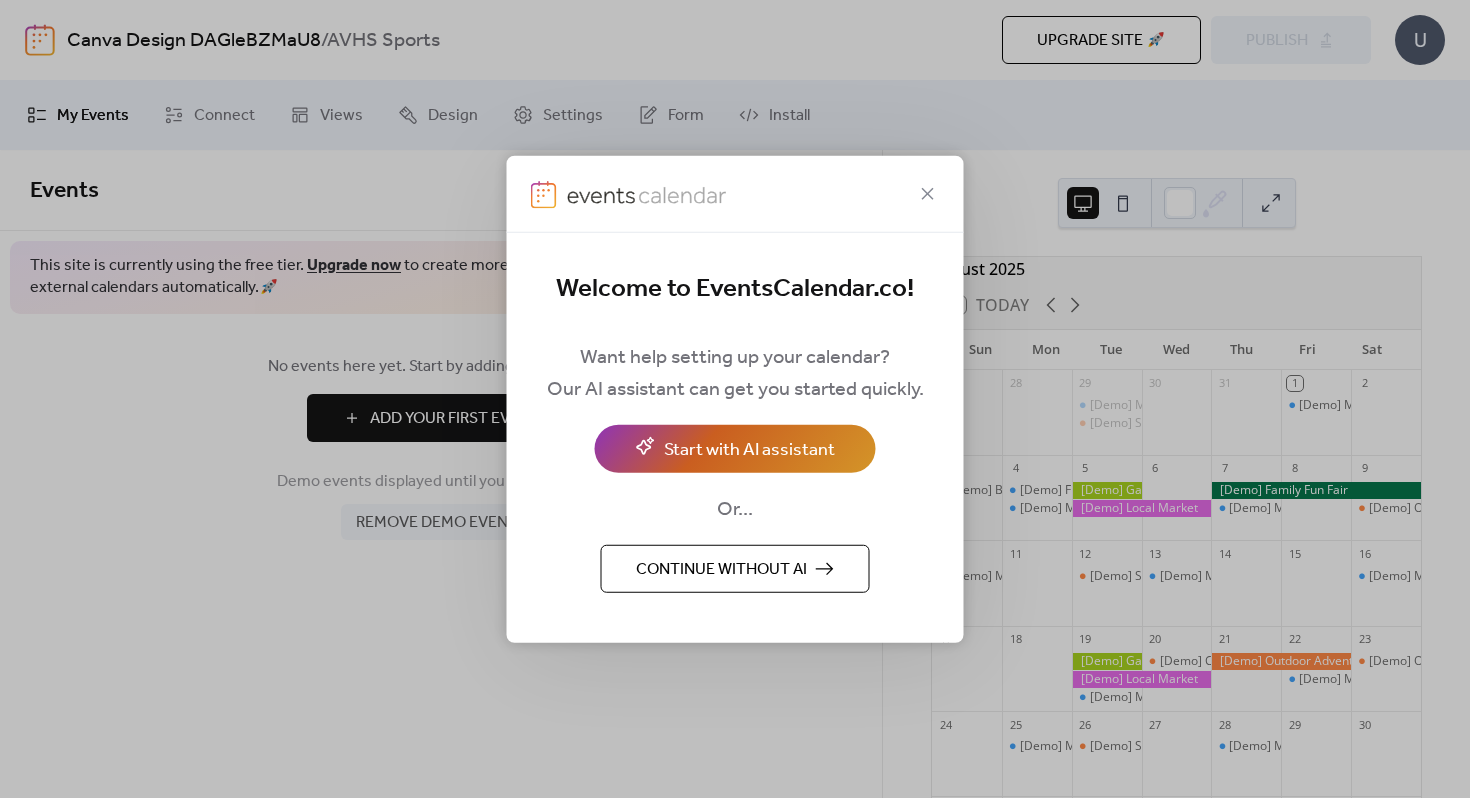 click on "Start with AI assistant" at bounding box center [749, 449] 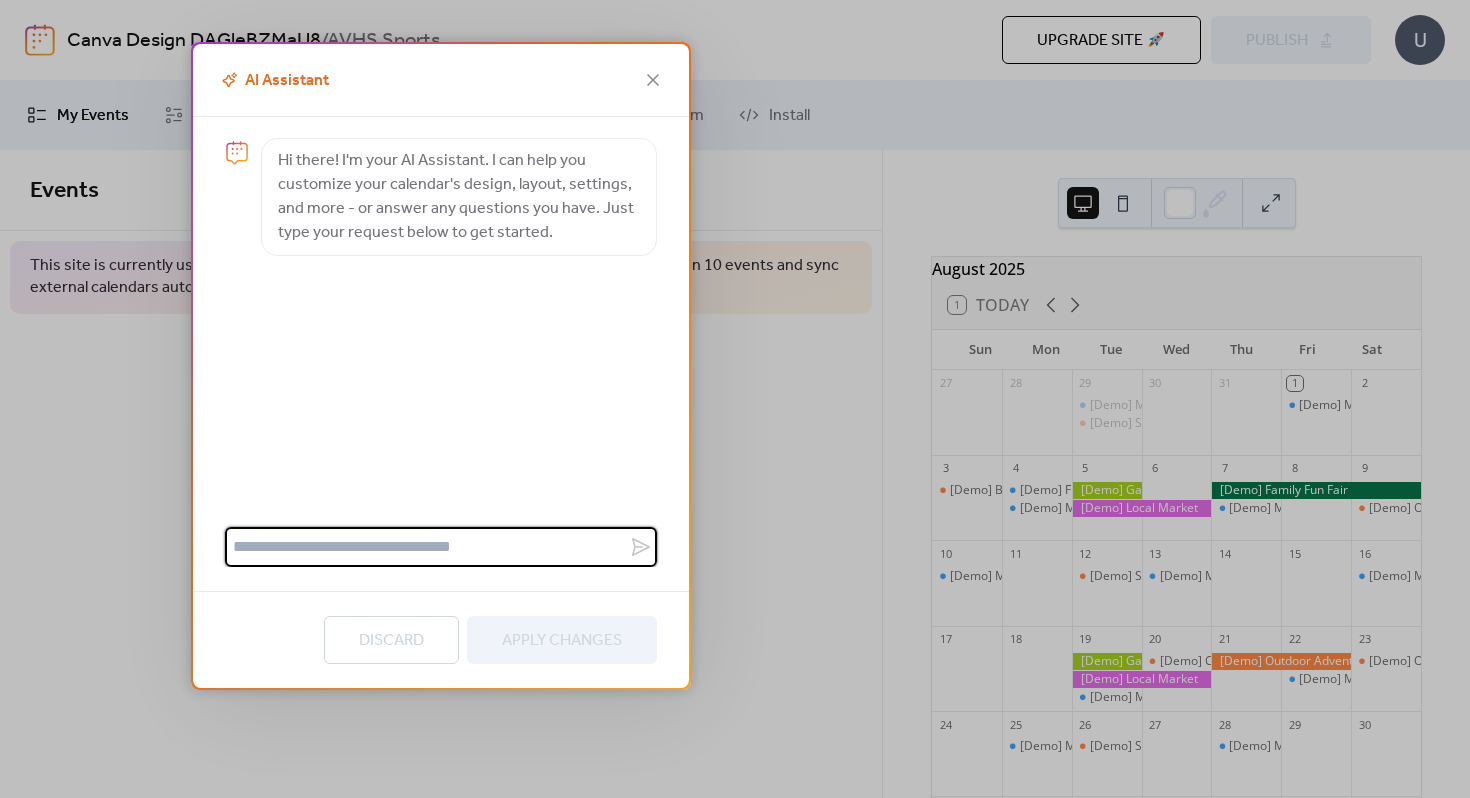 click at bounding box center [427, 547] 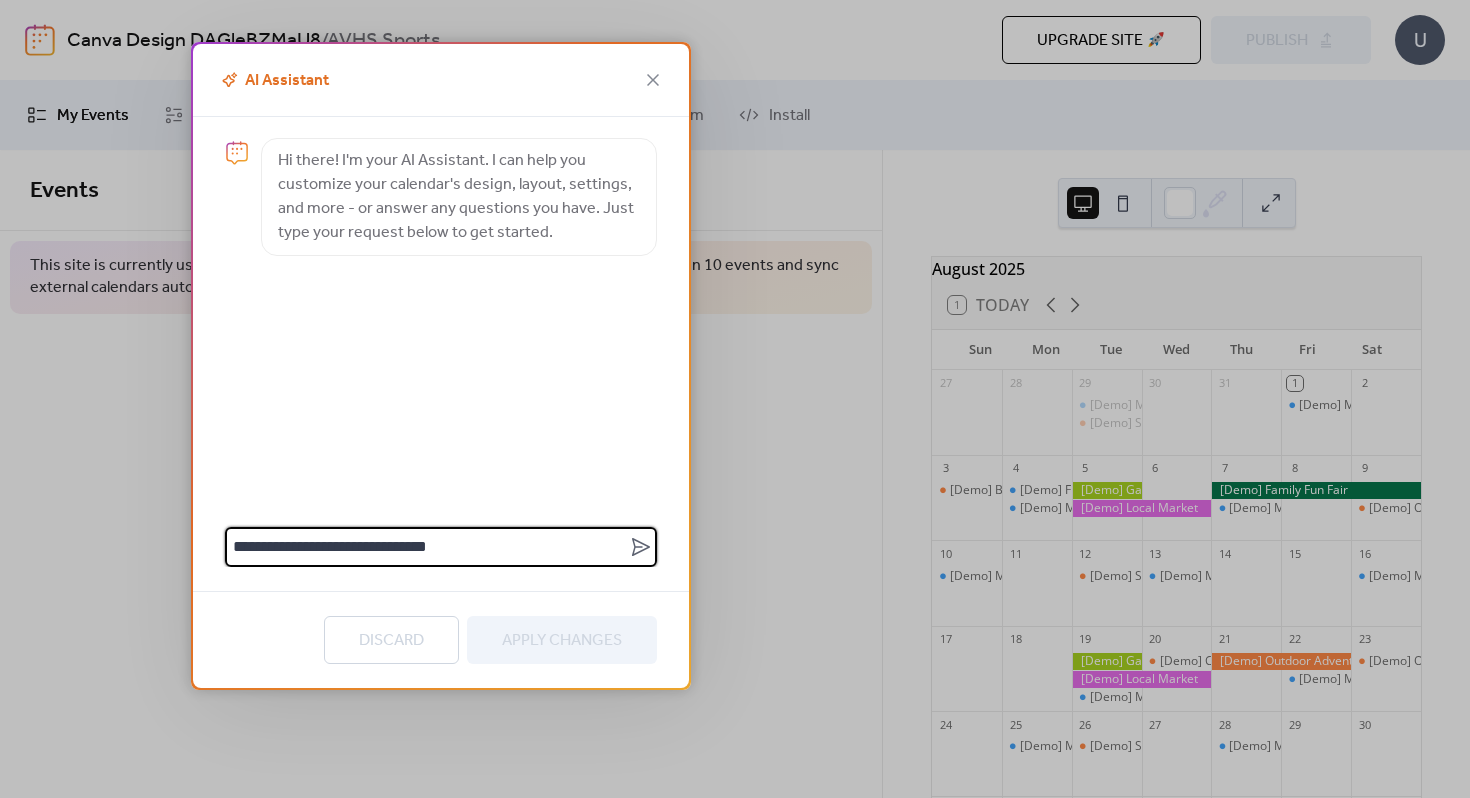 type on "**********" 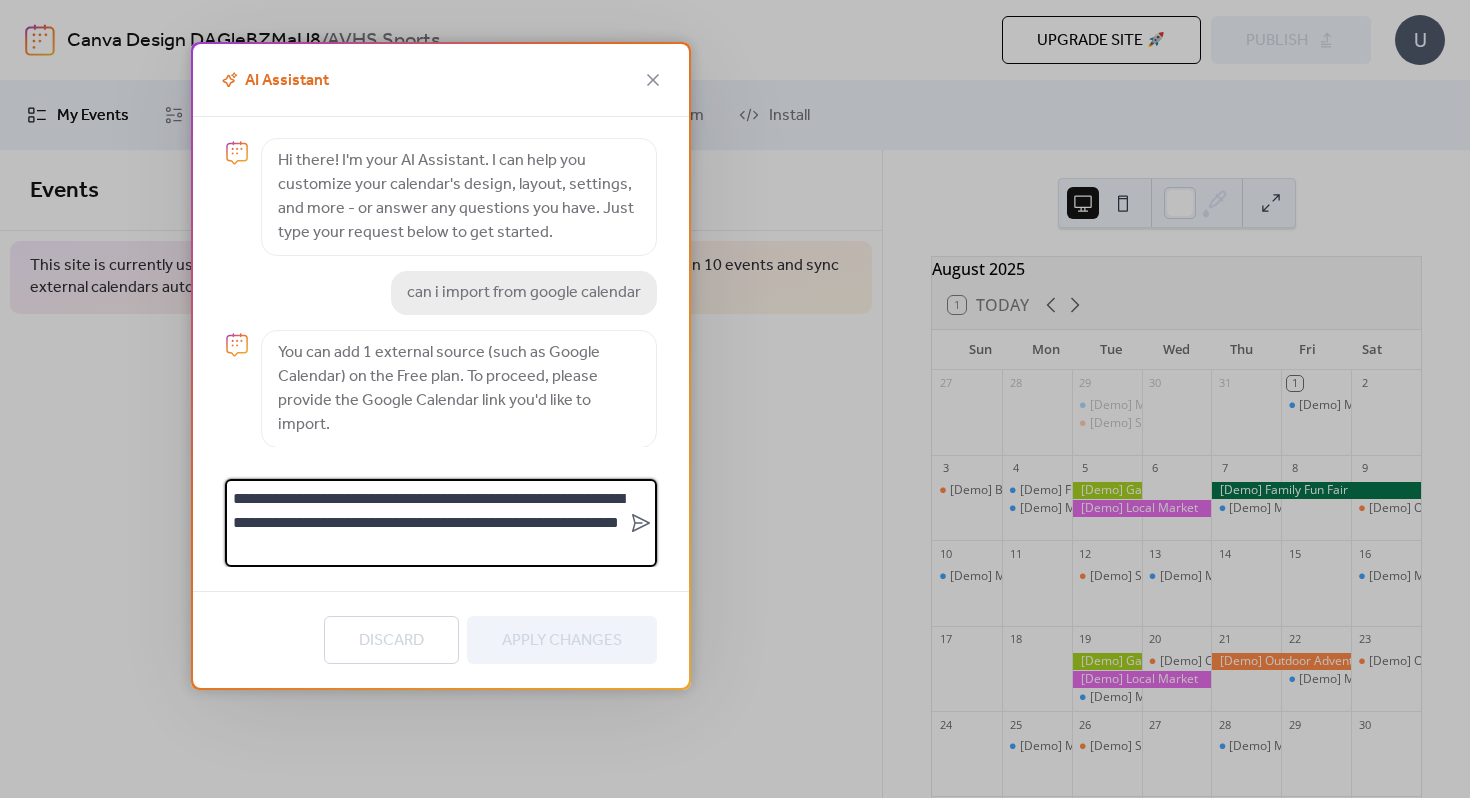 scroll, scrollTop: 0, scrollLeft: 0, axis: both 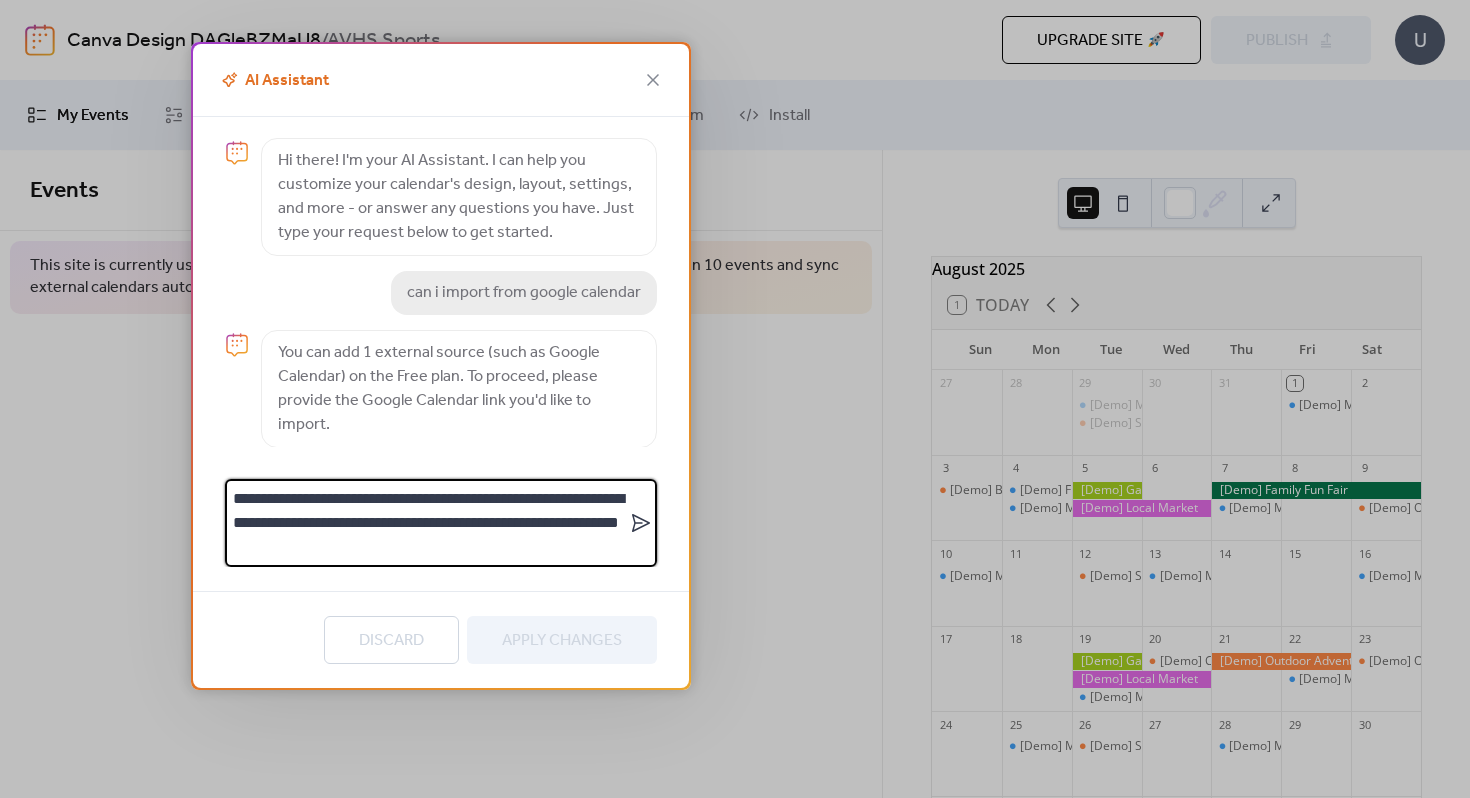 type on "**********" 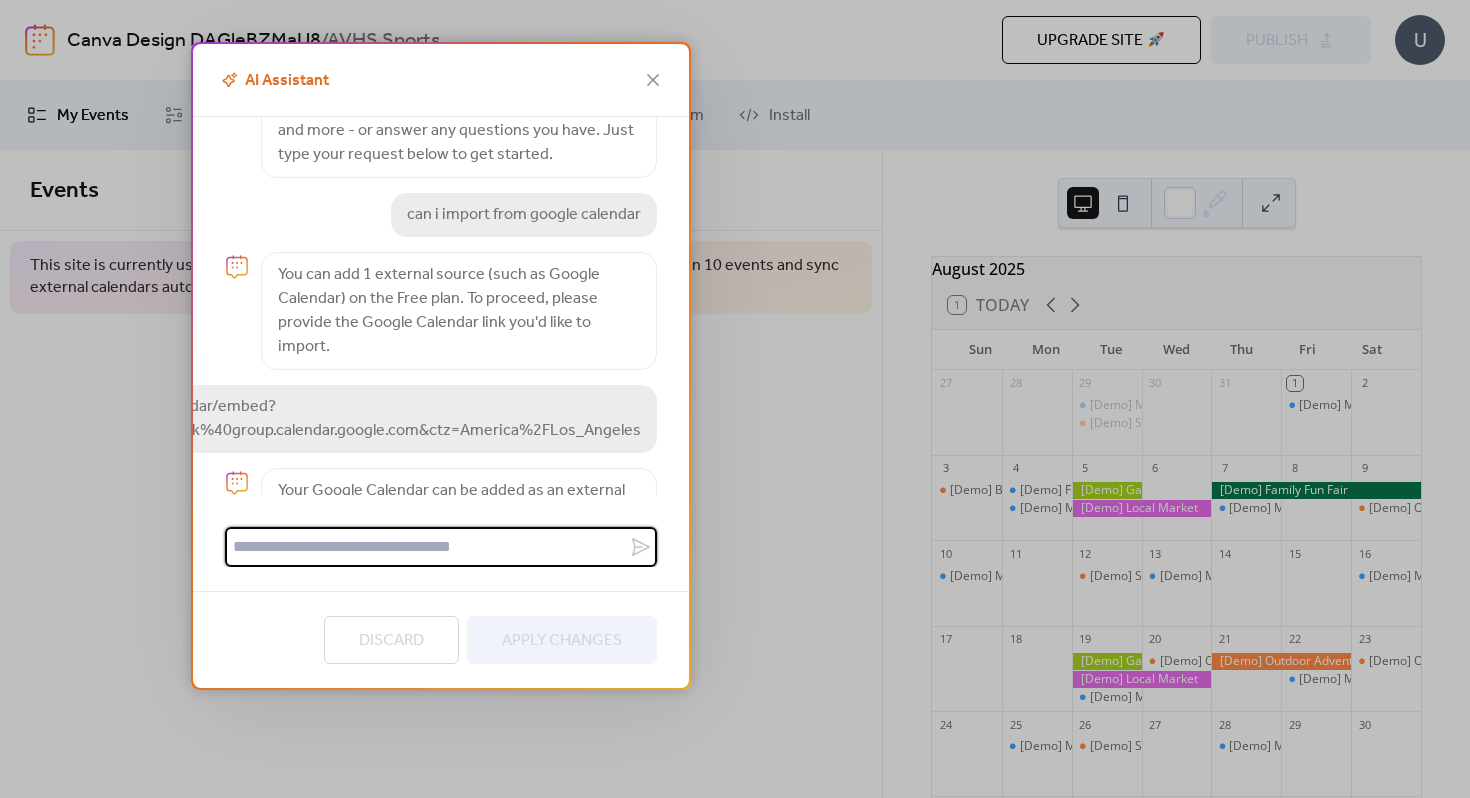 scroll, scrollTop: 169, scrollLeft: 0, axis: vertical 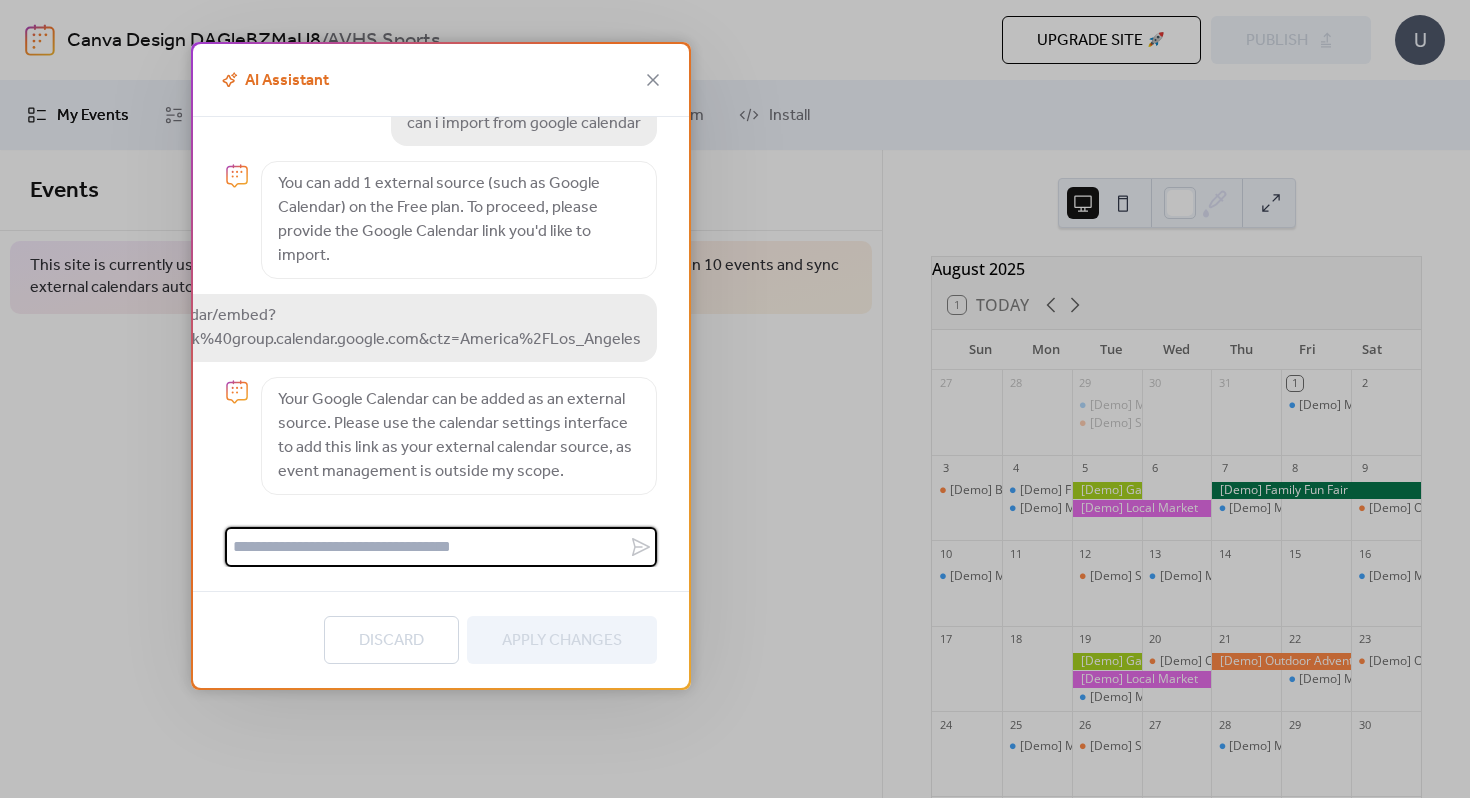 click on "Discard Apply Changes" at bounding box center [441, 639] 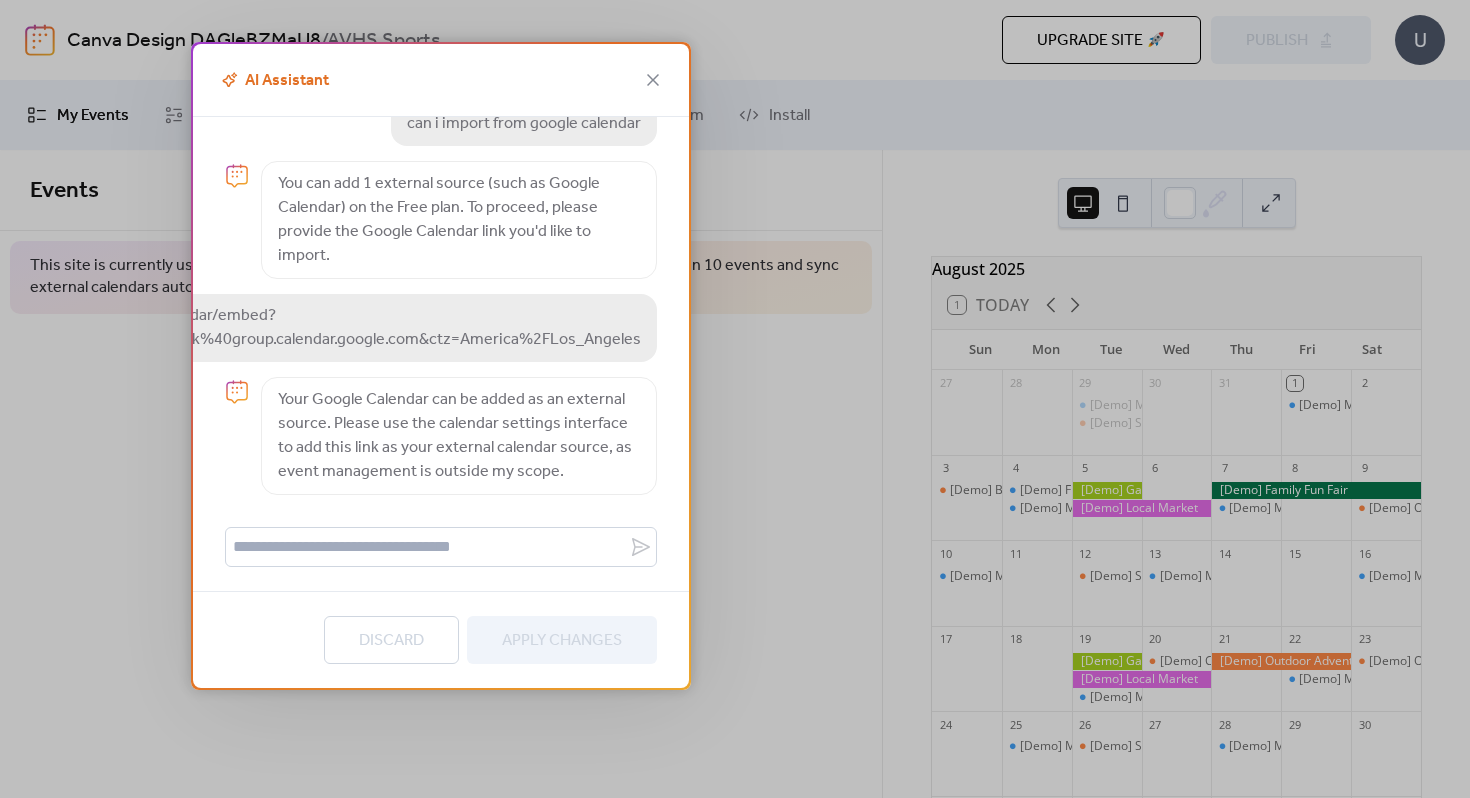click on "Discard Apply Changes" at bounding box center [441, 639] 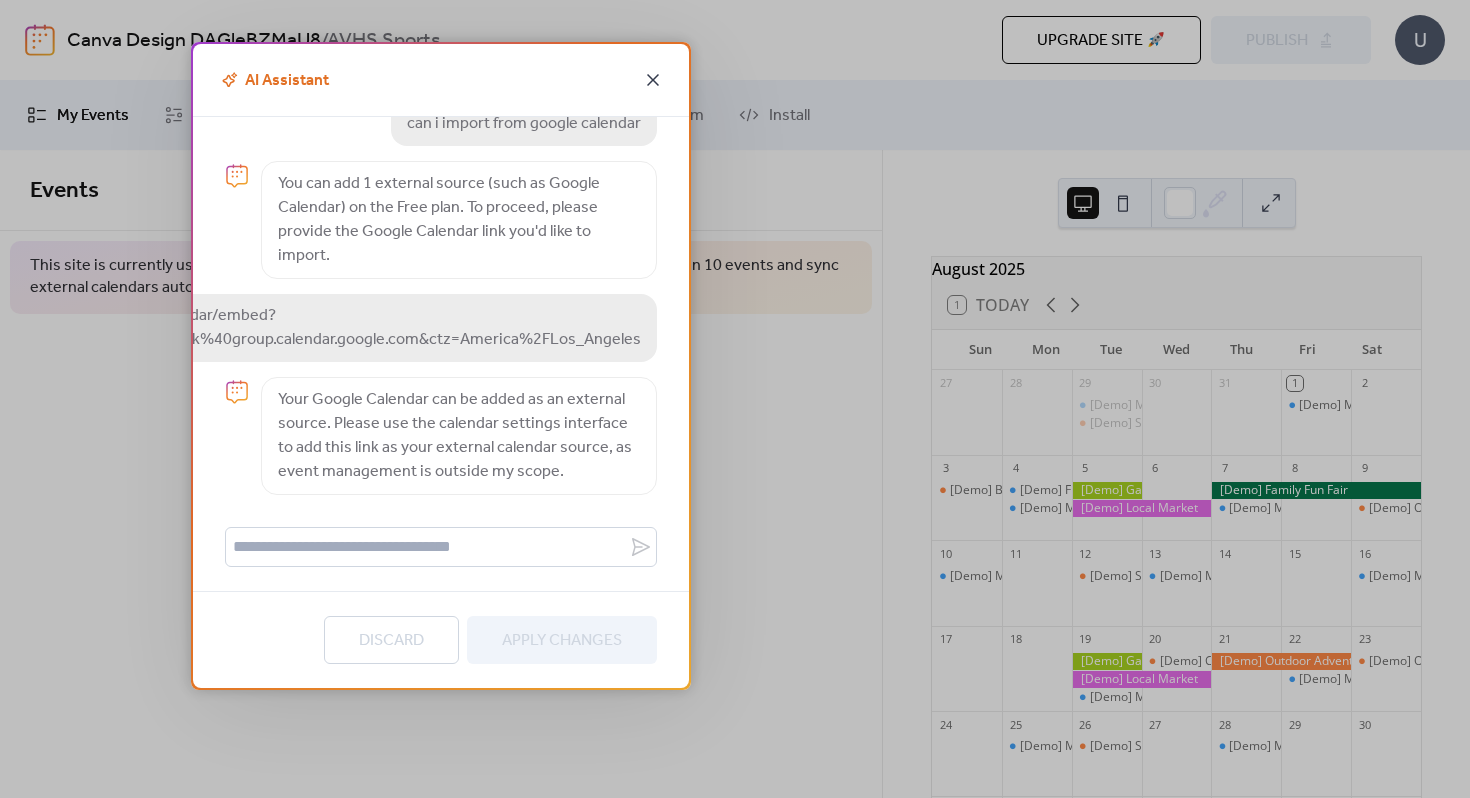 click 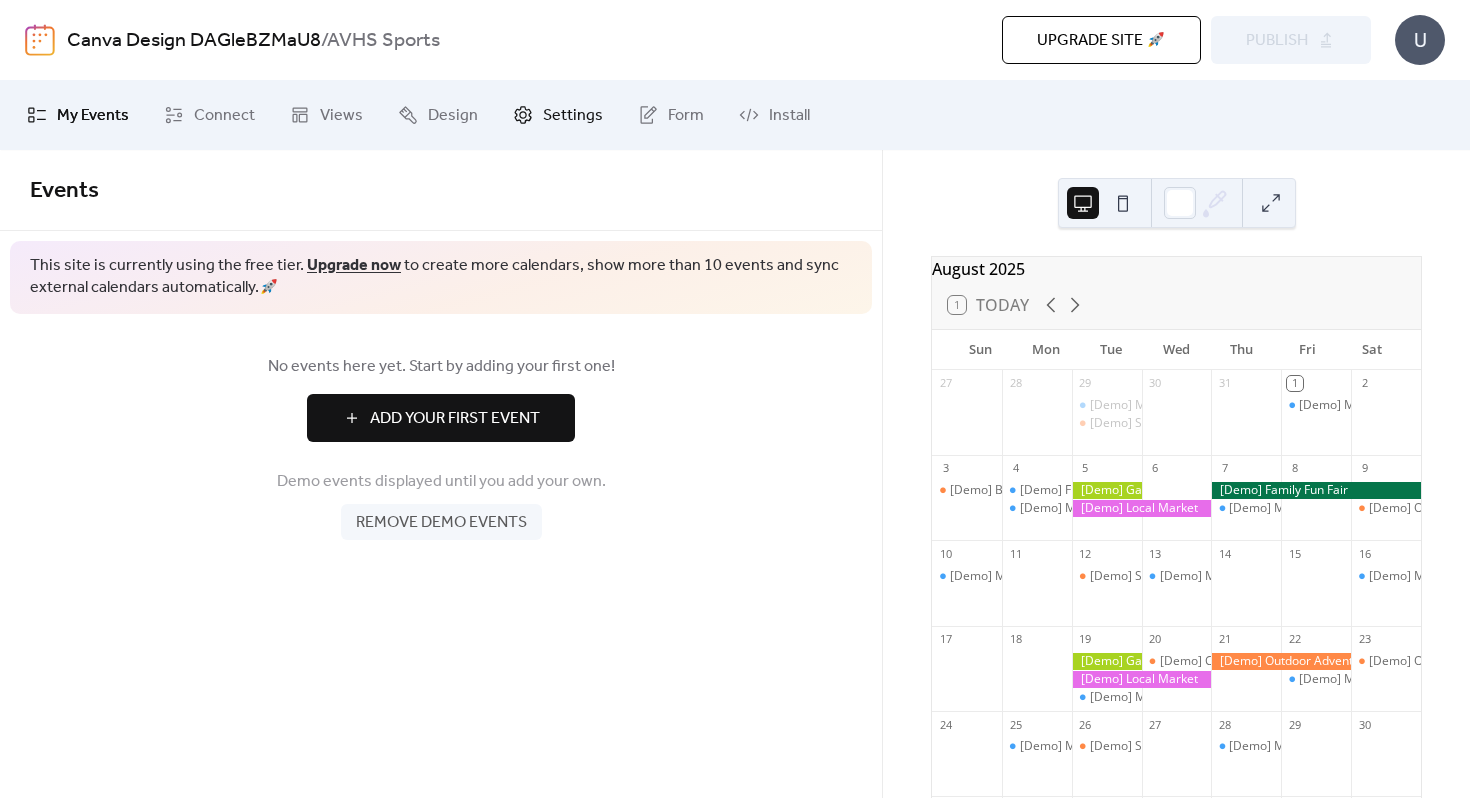 click on "Settings" at bounding box center [573, 116] 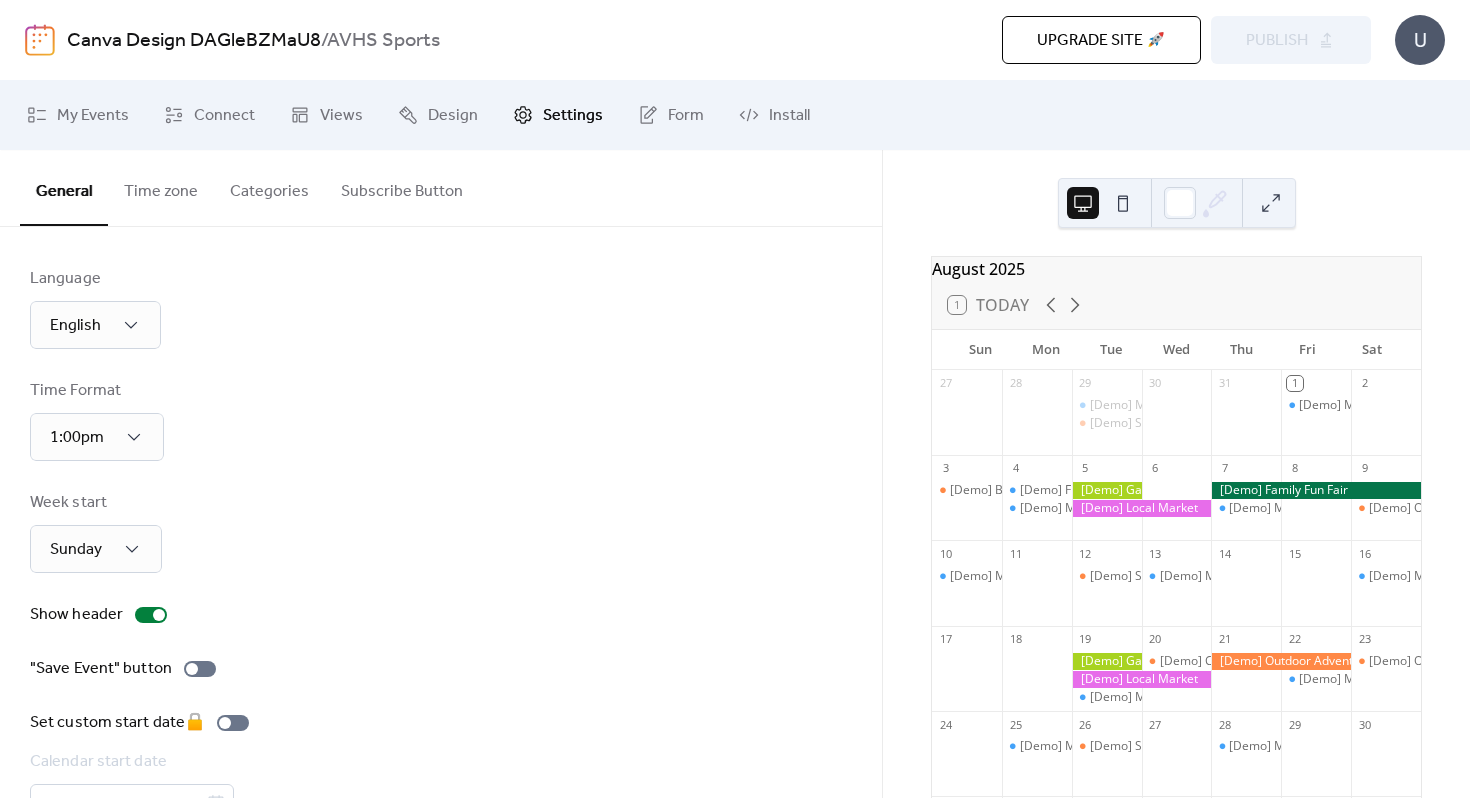 scroll, scrollTop: 120, scrollLeft: 0, axis: vertical 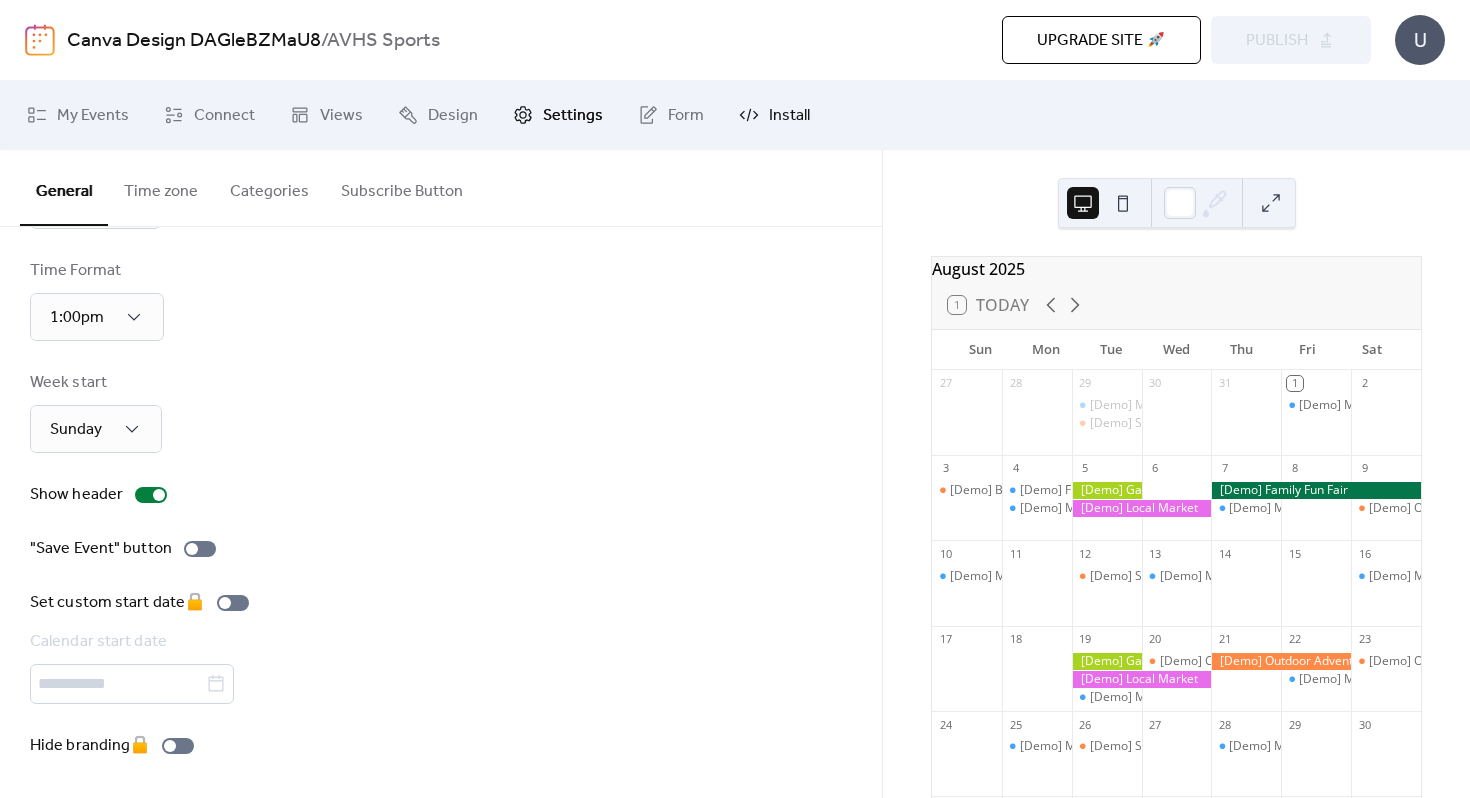 click on "Install" at bounding box center [789, 116] 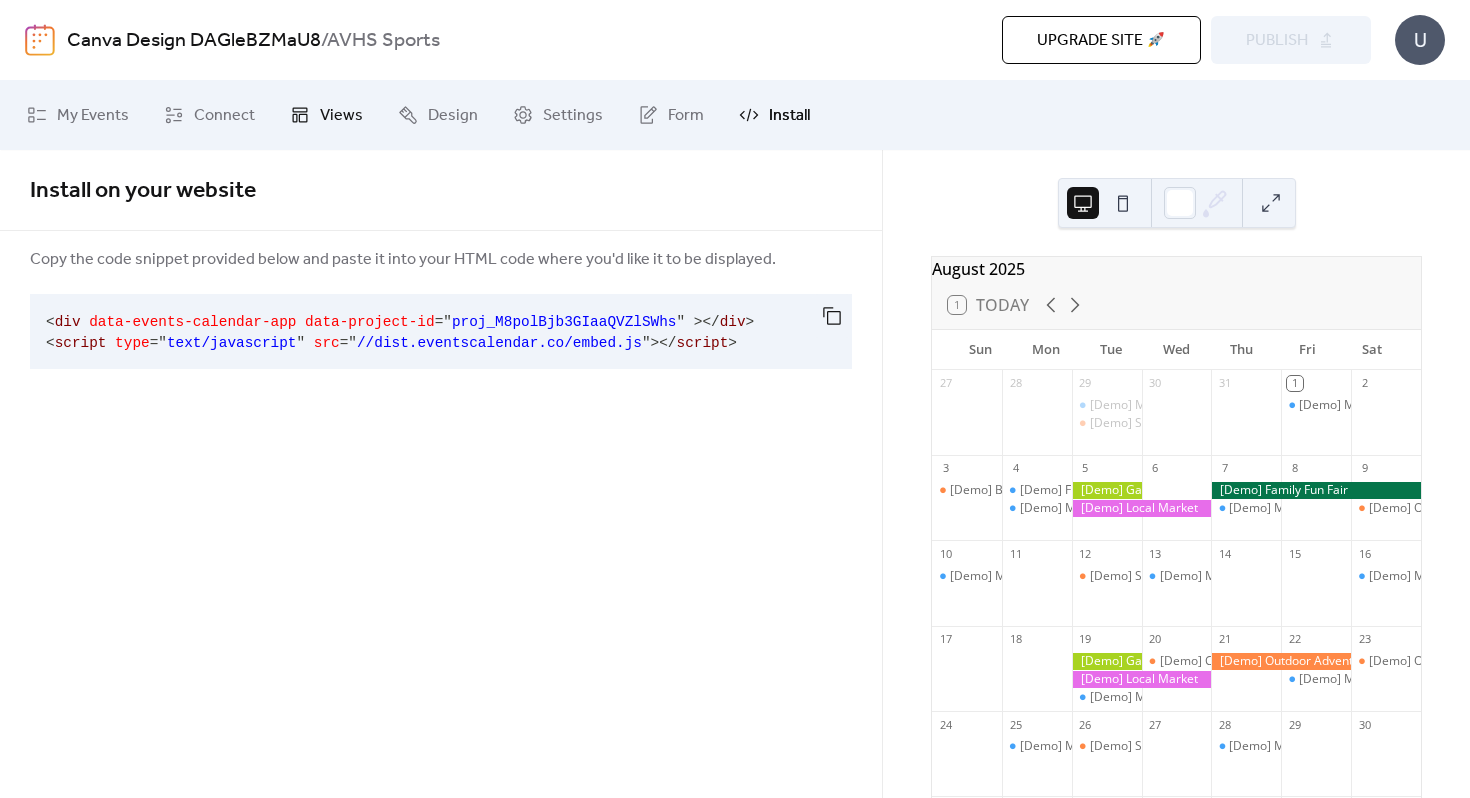 click on "Views" at bounding box center (341, 116) 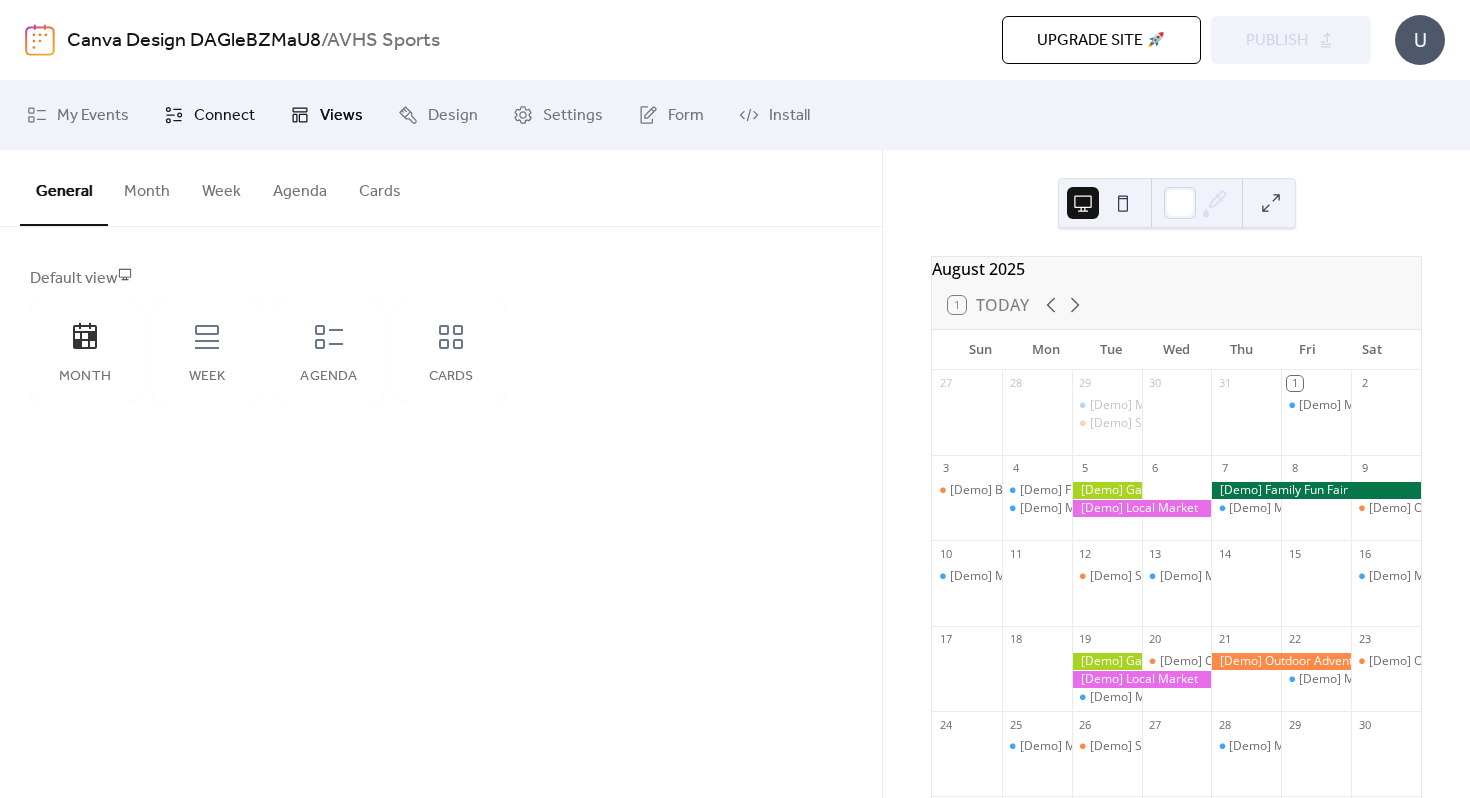 click on "Connect" at bounding box center [224, 116] 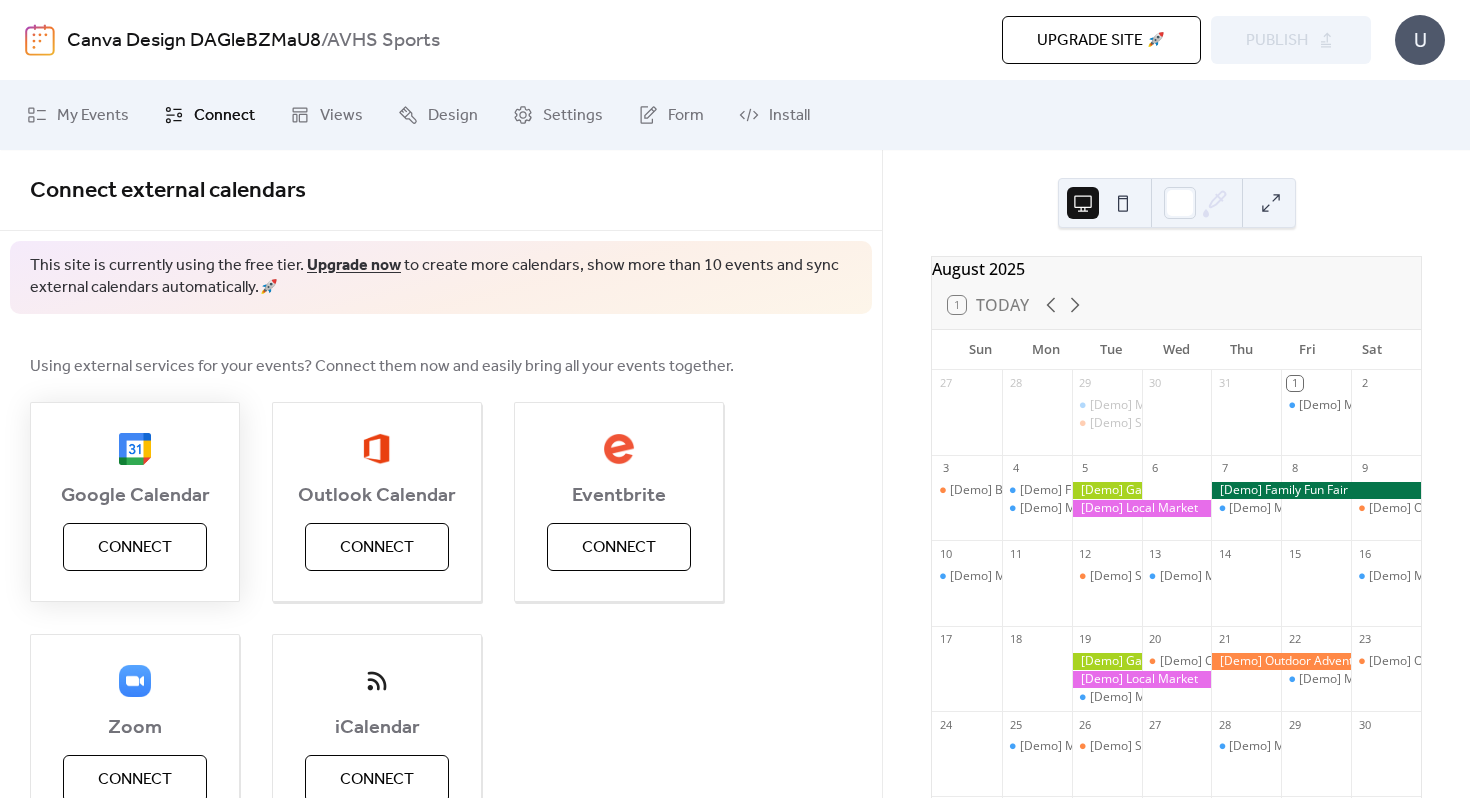 click on "Connect" at bounding box center [135, 548] 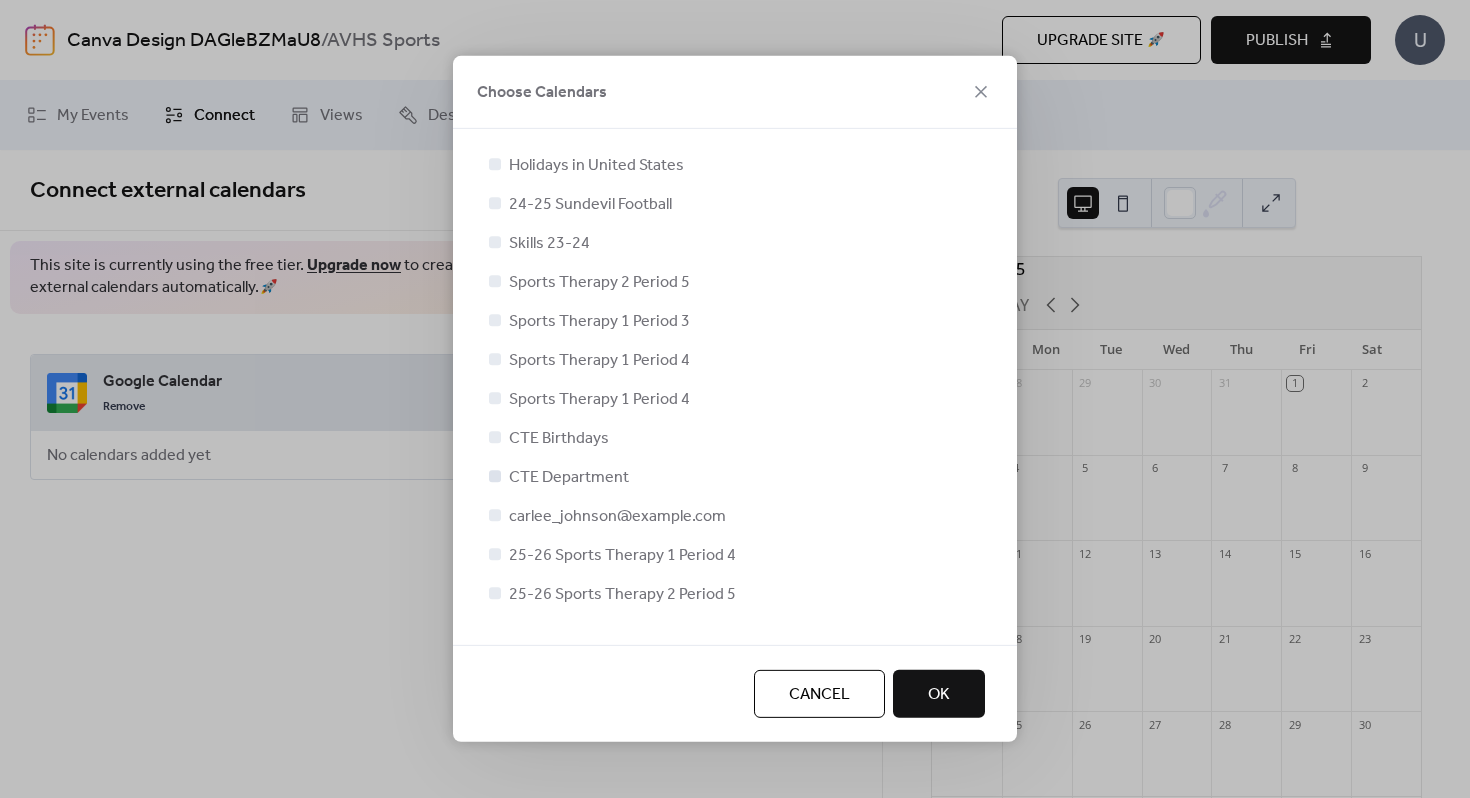 scroll, scrollTop: 27, scrollLeft: 0, axis: vertical 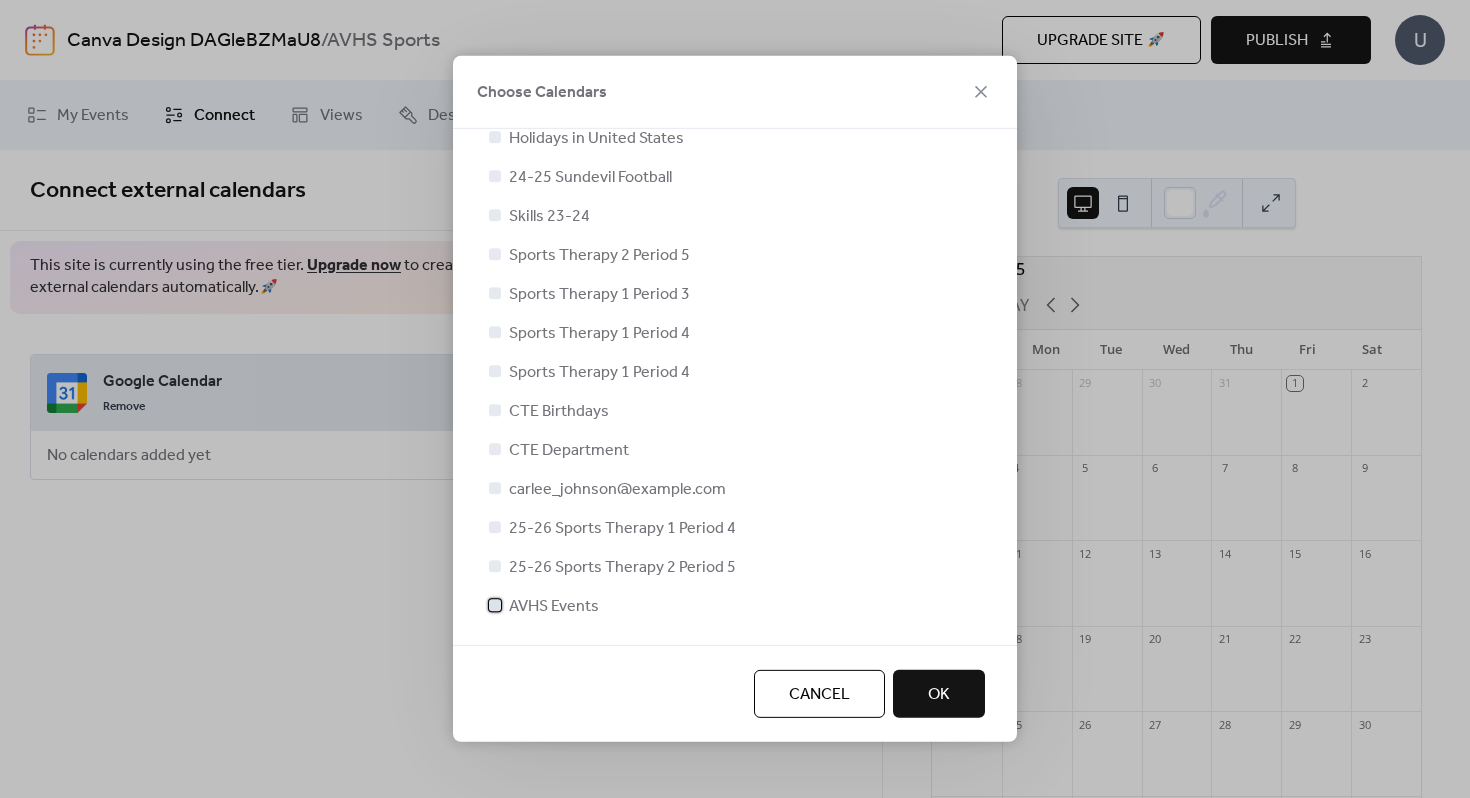 click at bounding box center [495, 605] 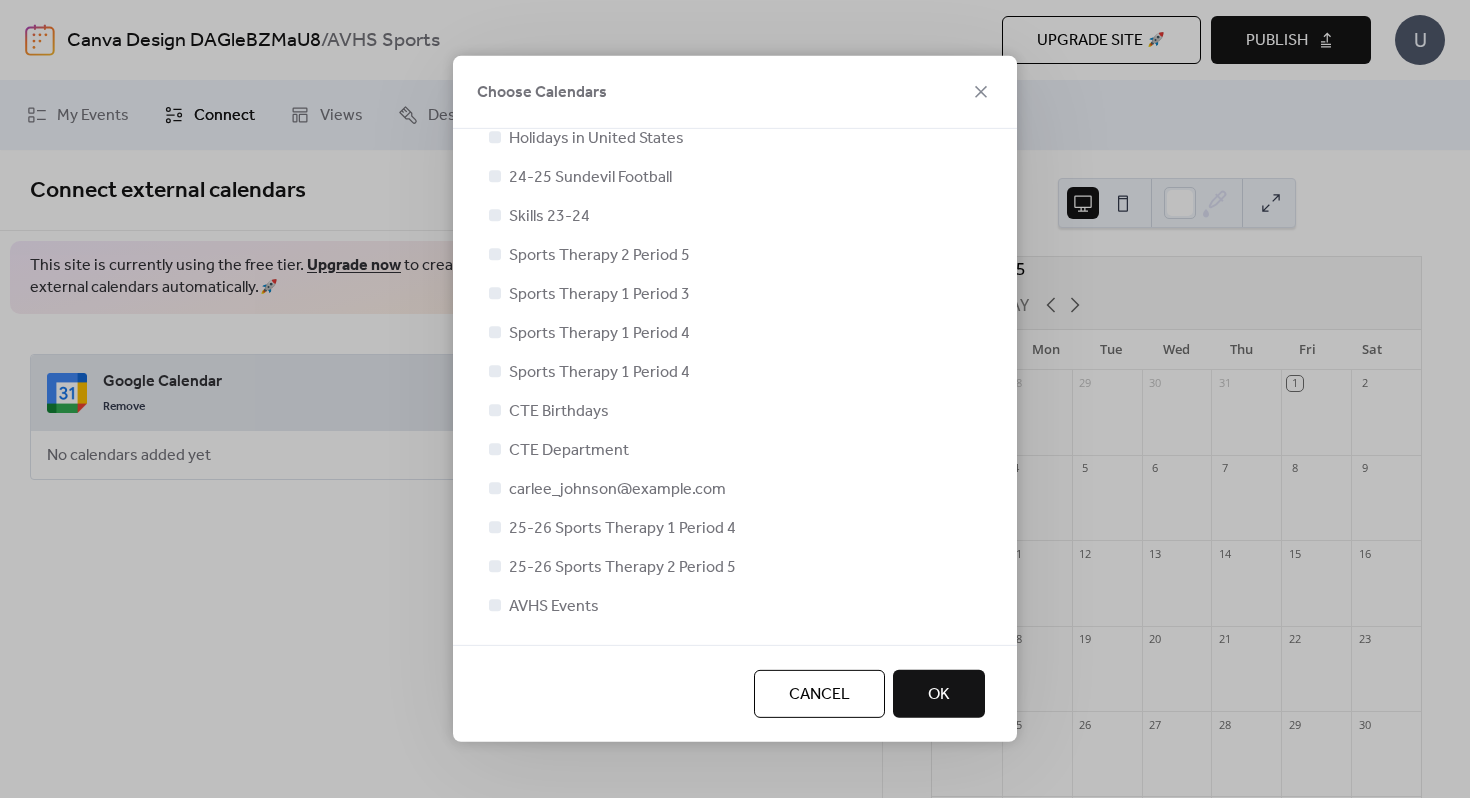 click on "OK" at bounding box center (939, 695) 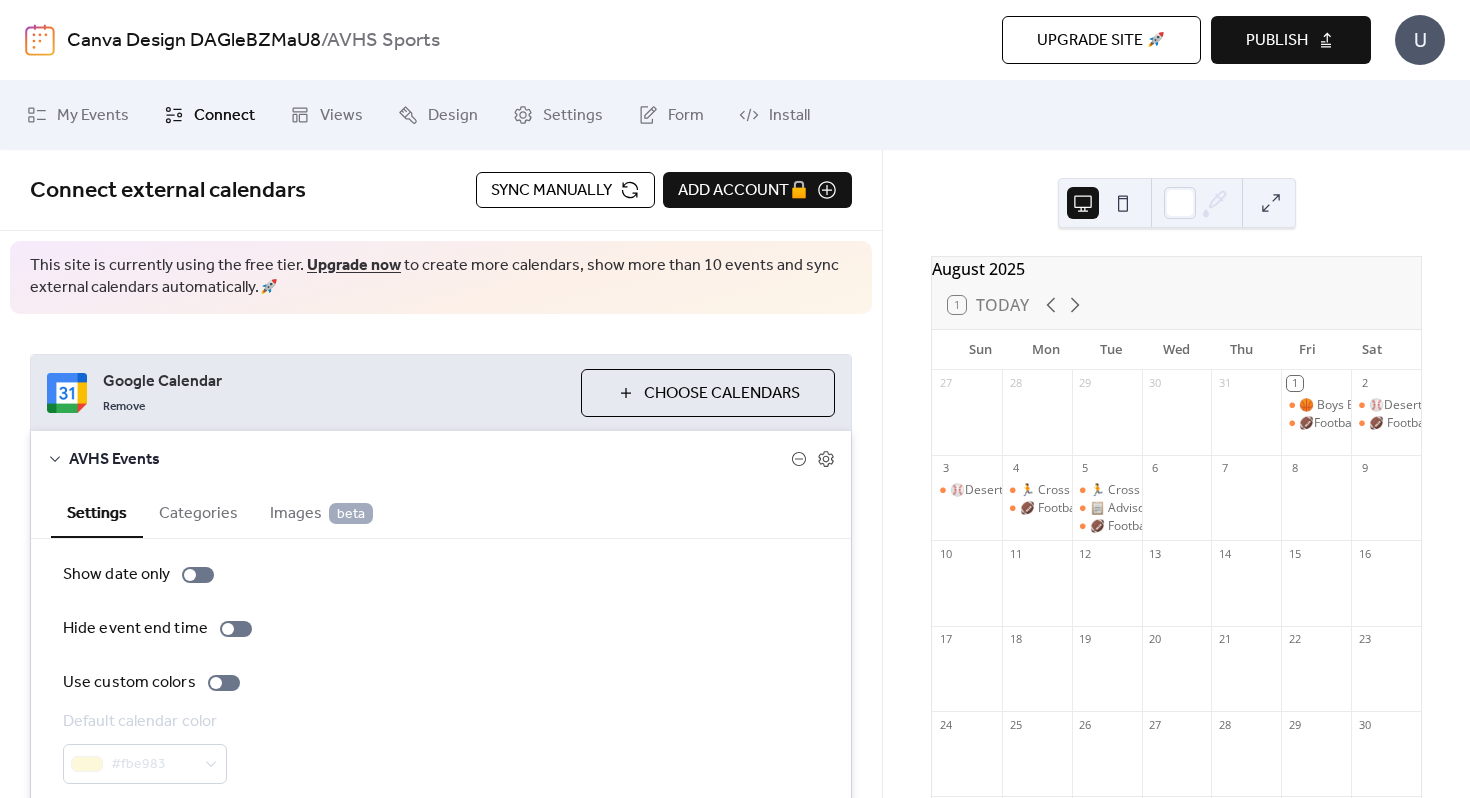 scroll, scrollTop: 91, scrollLeft: 0, axis: vertical 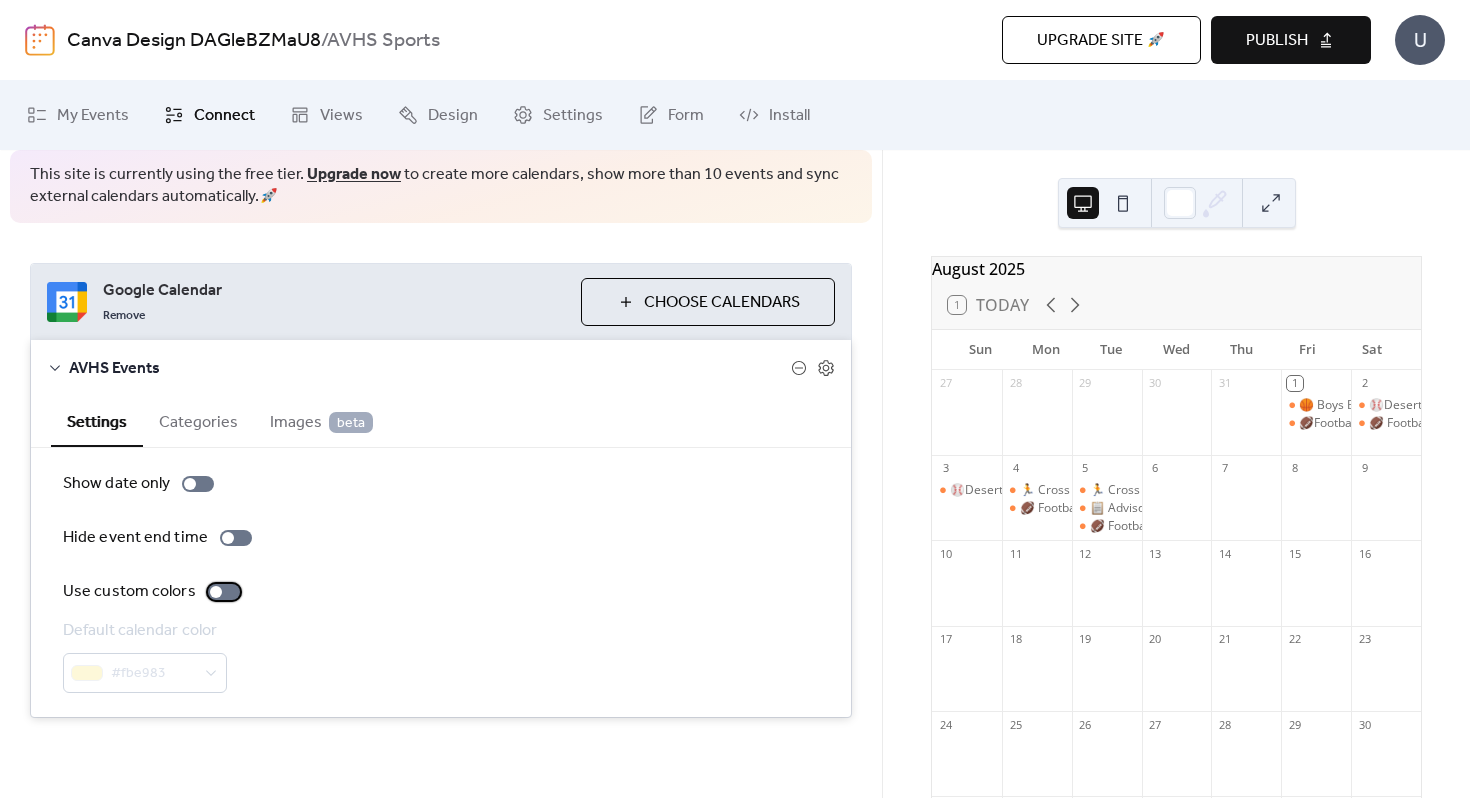 click at bounding box center [224, 592] 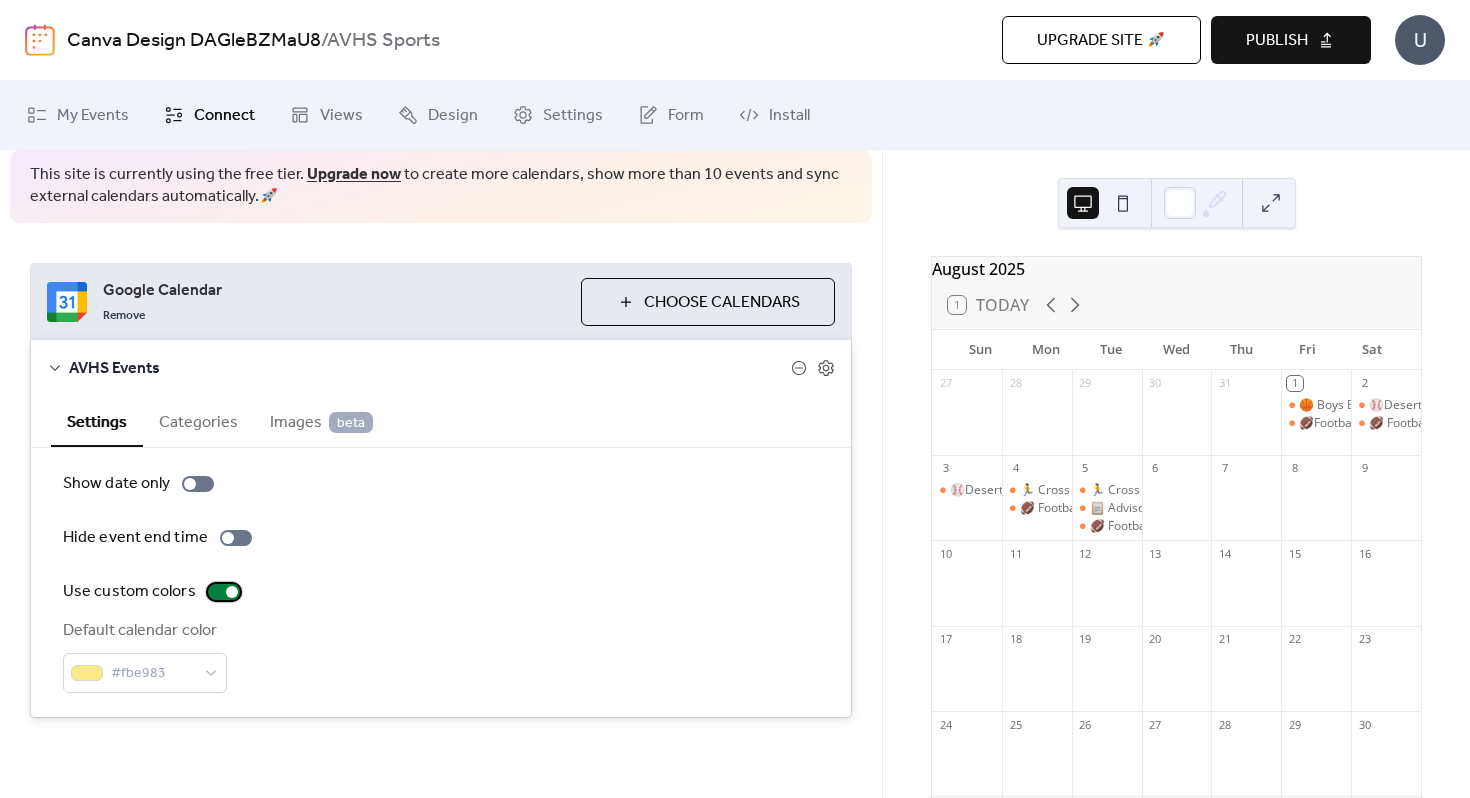 click on "Use custom colors" at bounding box center [155, 592] 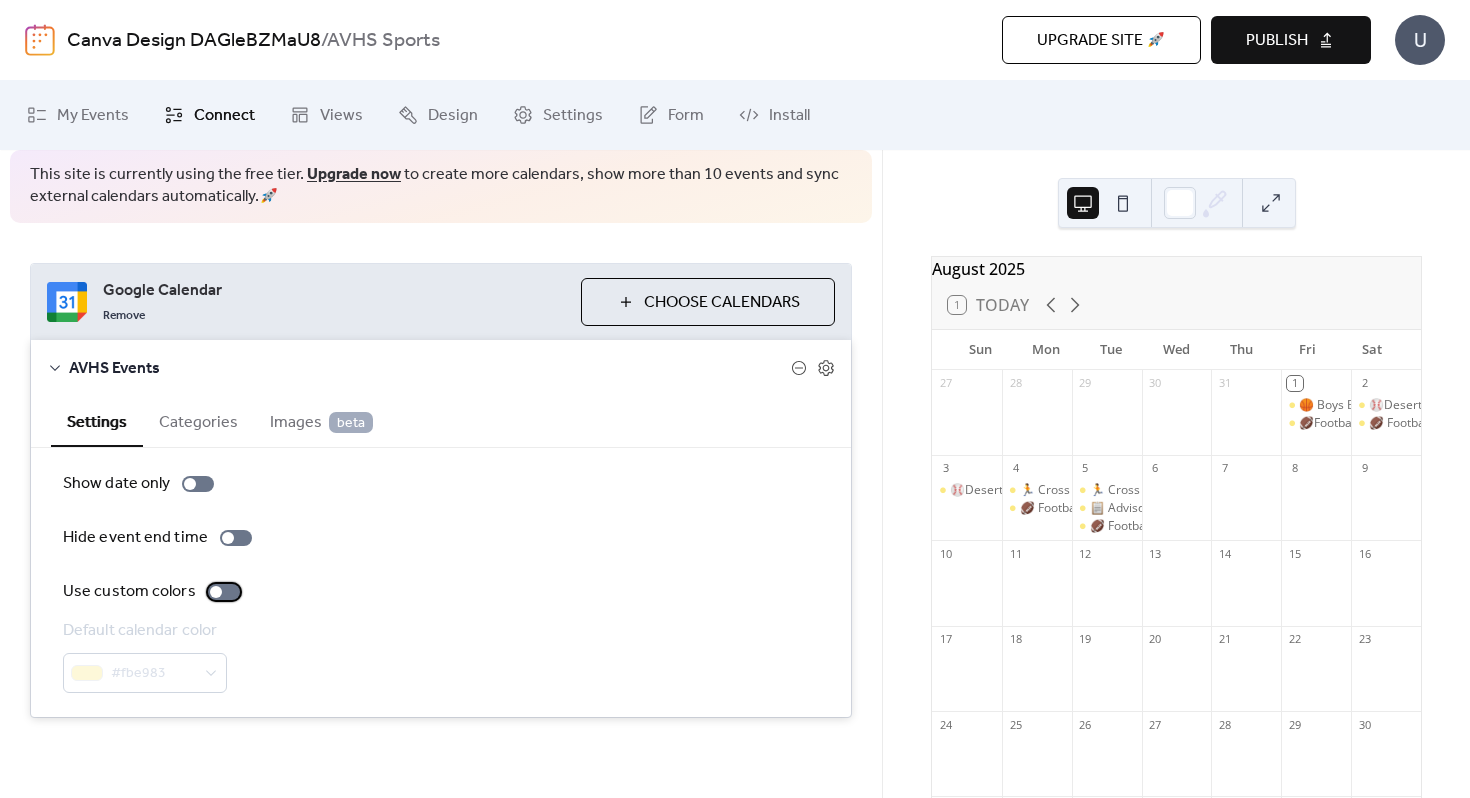 click on "Use custom colors" at bounding box center (155, 592) 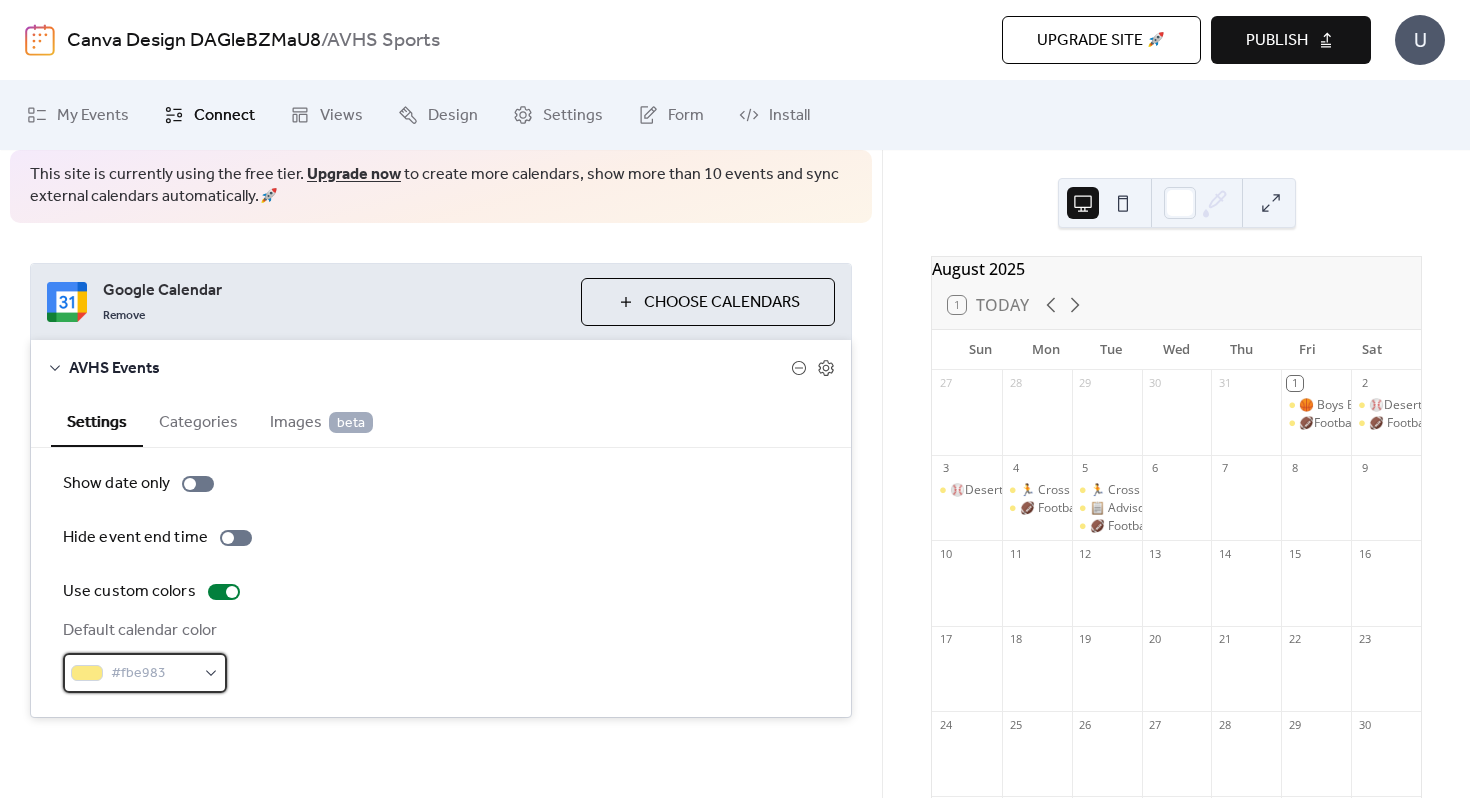 click on "#fbe983" at bounding box center [145, 673] 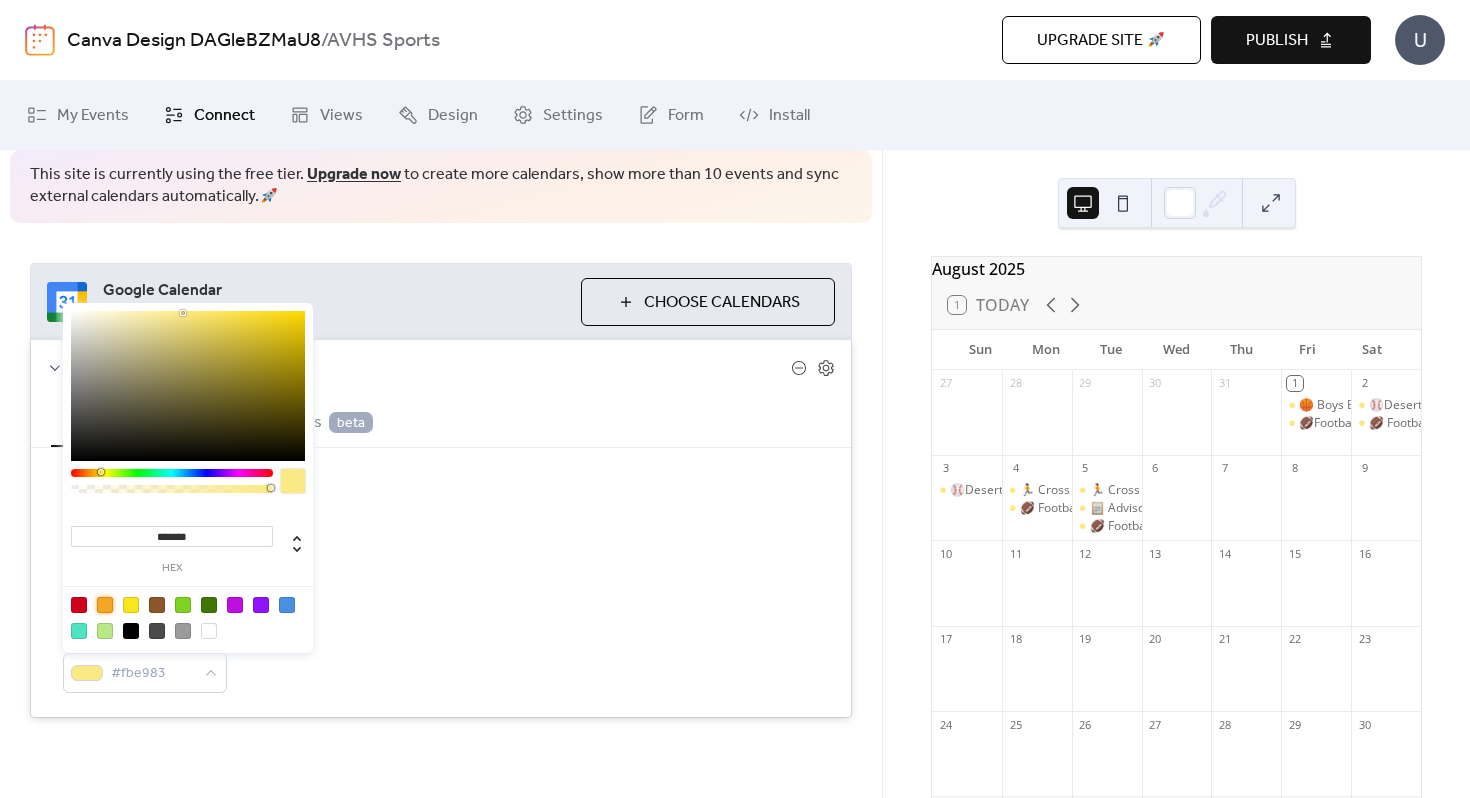 click at bounding box center [105, 605] 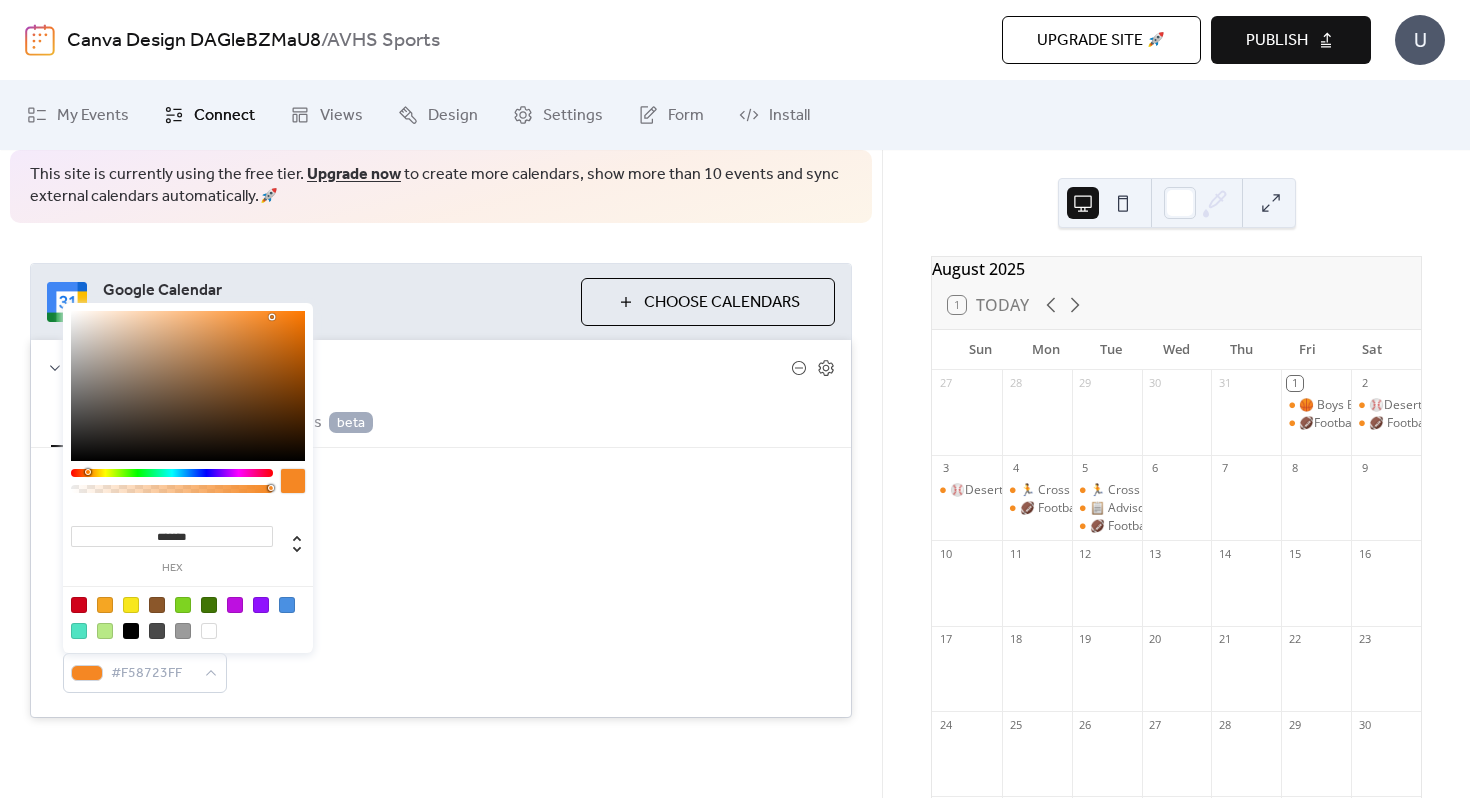 type on "*******" 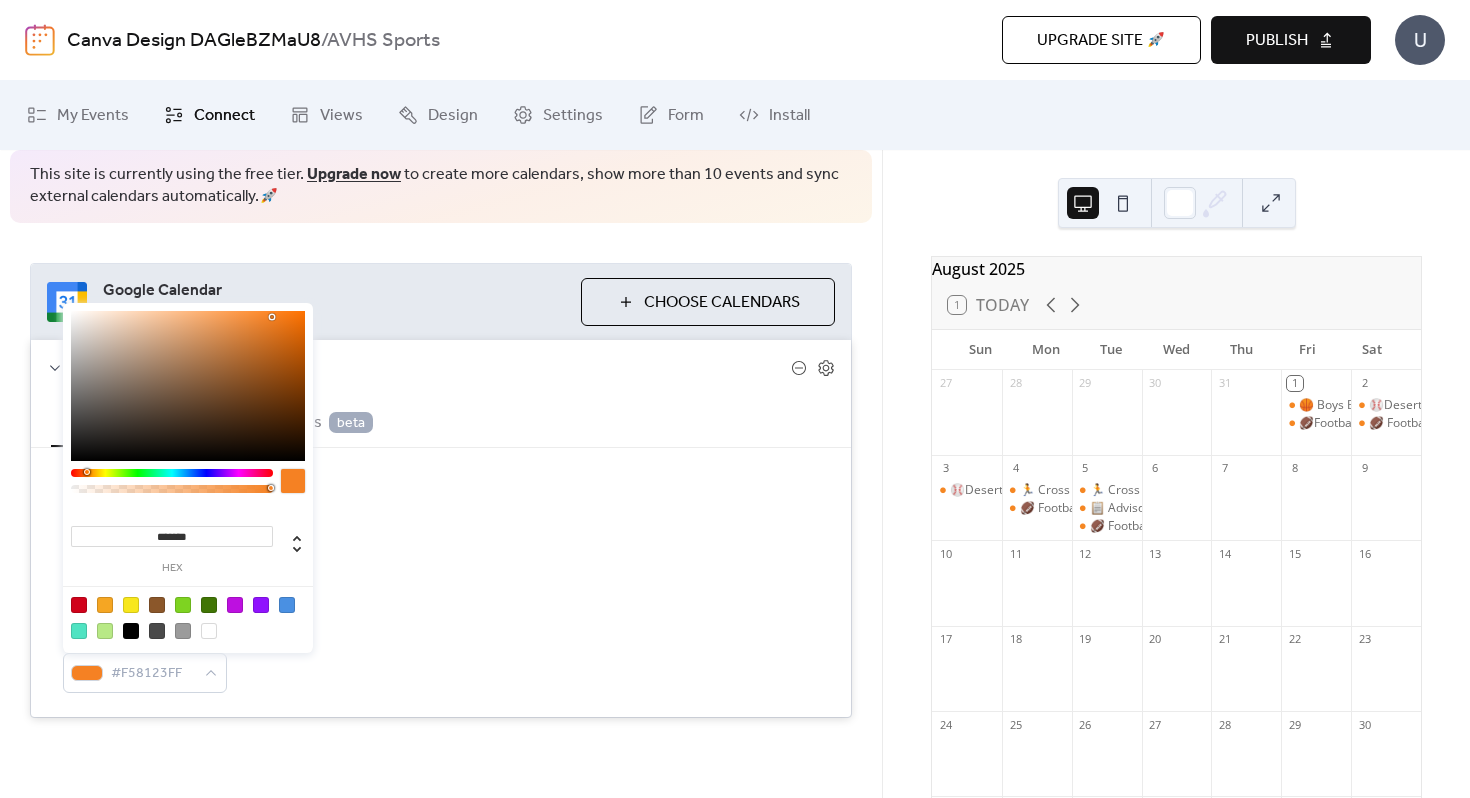 click at bounding box center [87, 472] 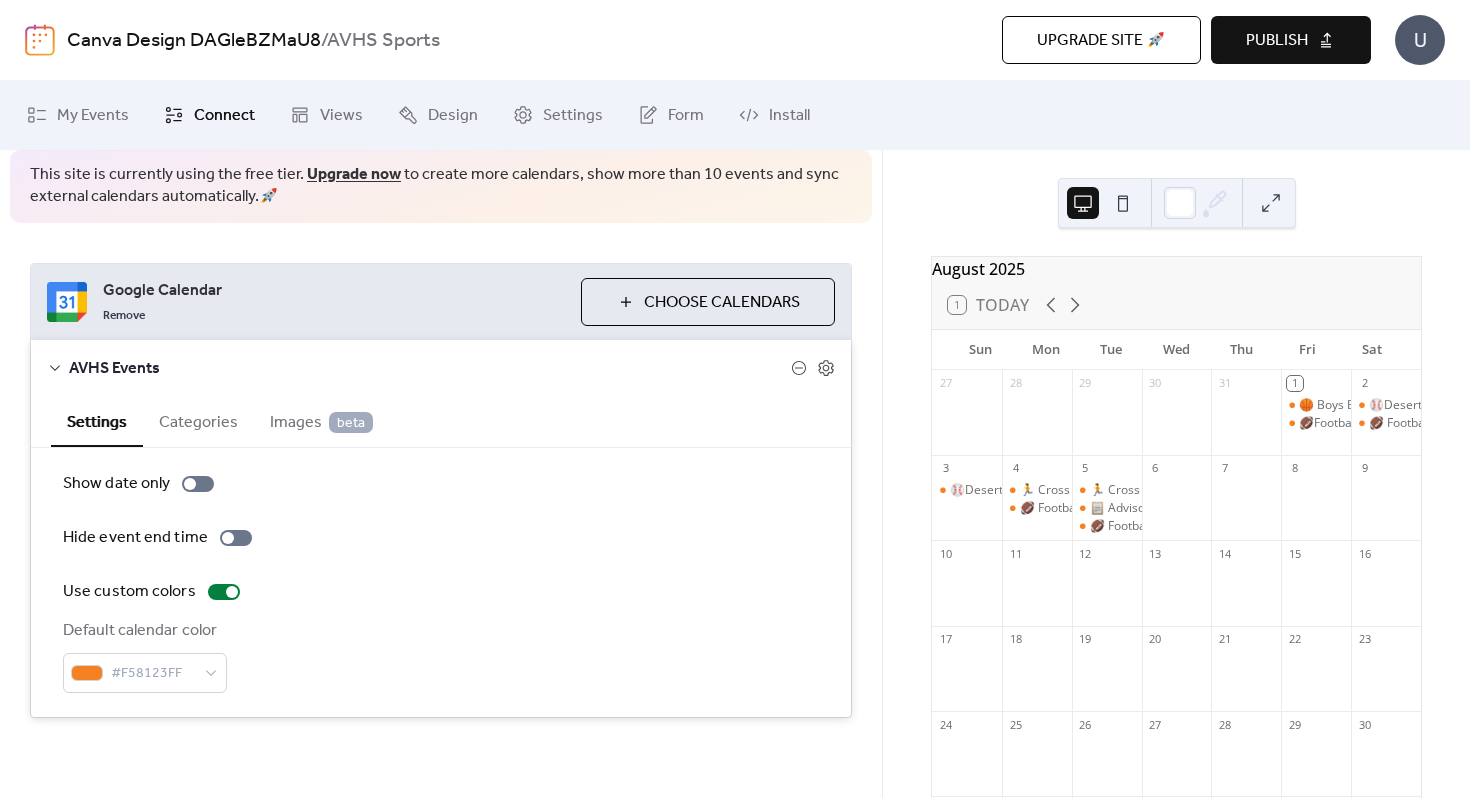 click on "Show date only Hide event end time Use custom colors Default calendar color #F58123FF" at bounding box center (441, 582) 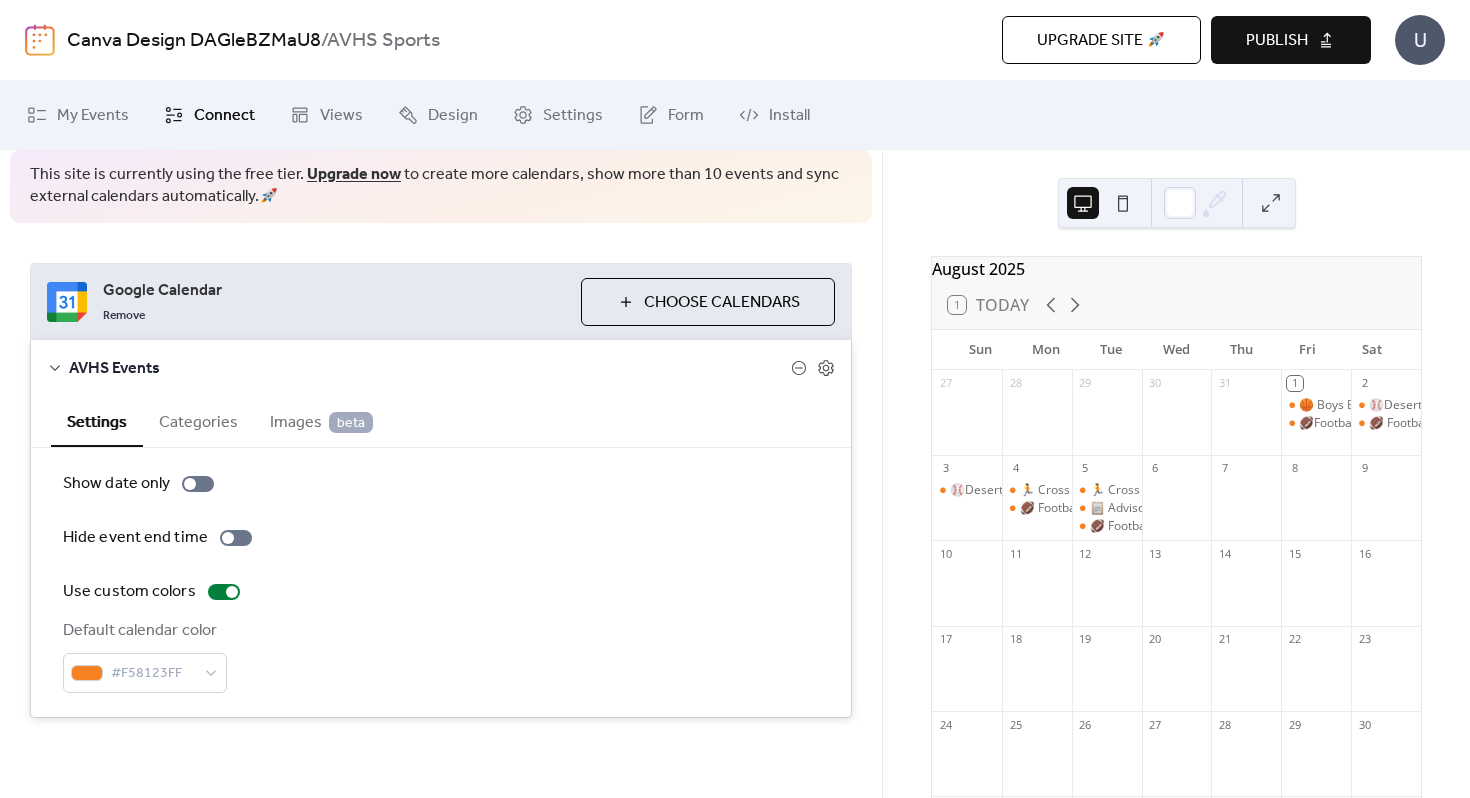 click on "Categories" at bounding box center (198, 420) 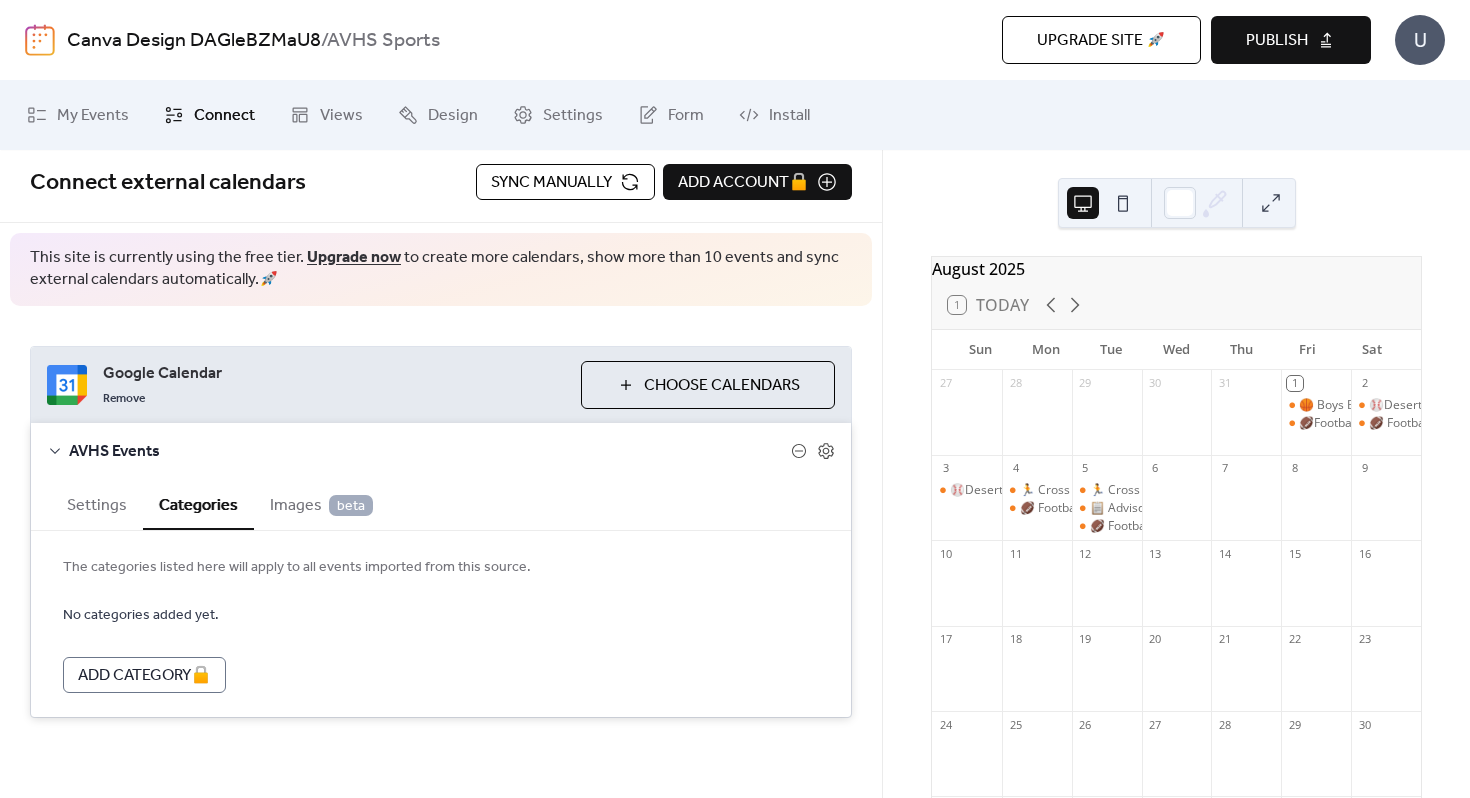 scroll, scrollTop: 8, scrollLeft: 0, axis: vertical 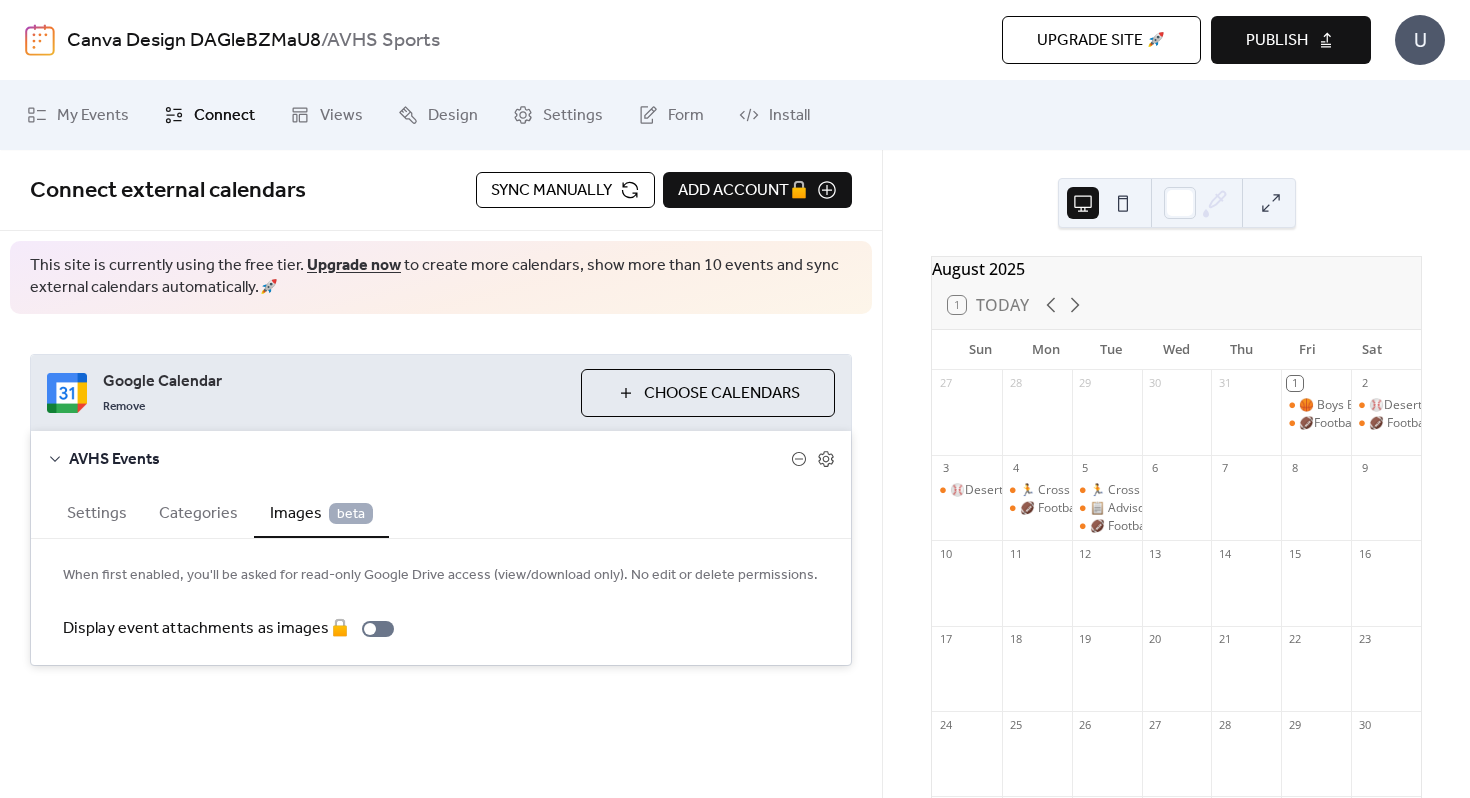 click on "Categories" at bounding box center [198, 511] 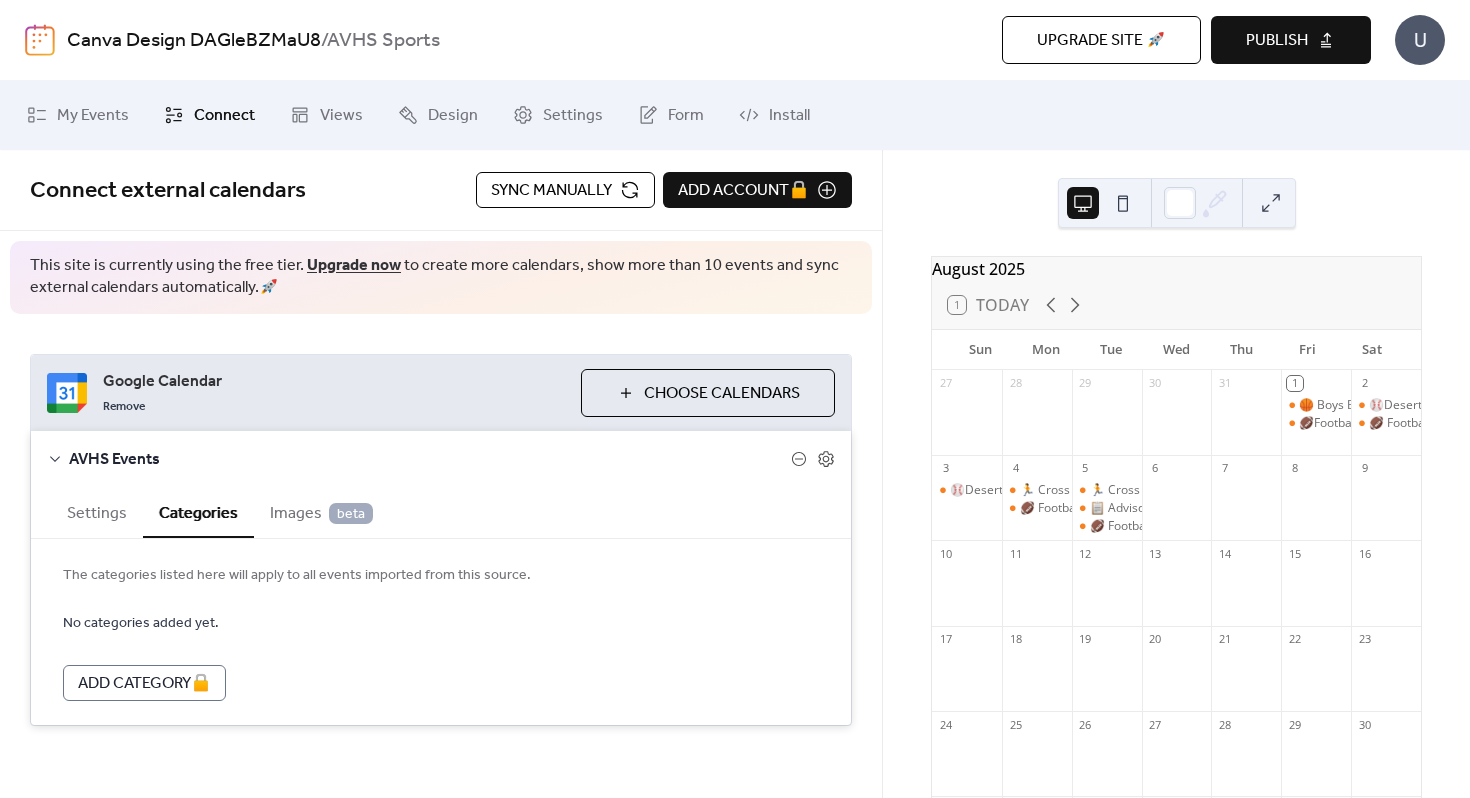 click on "Settings" at bounding box center (97, 511) 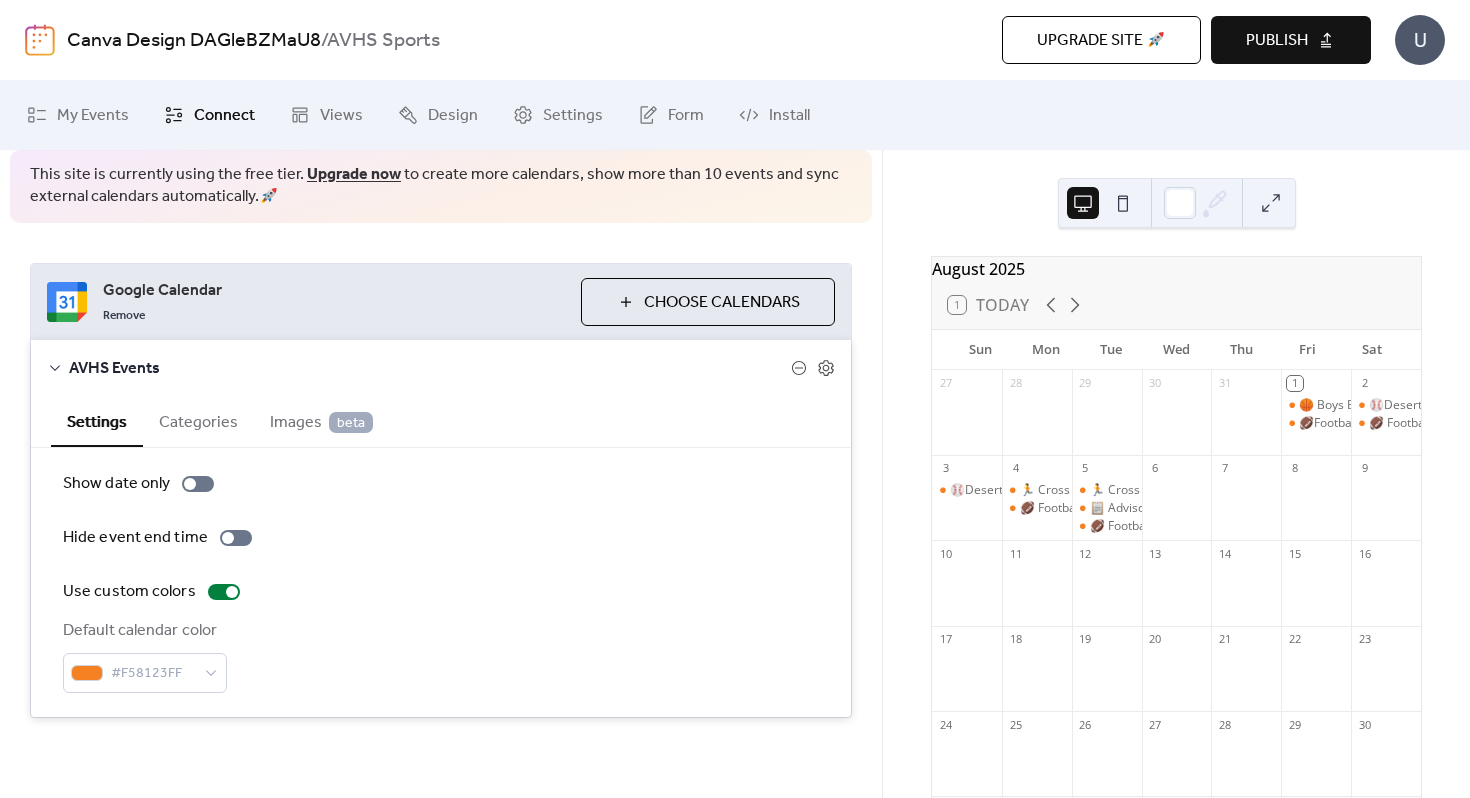 scroll, scrollTop: 0, scrollLeft: 0, axis: both 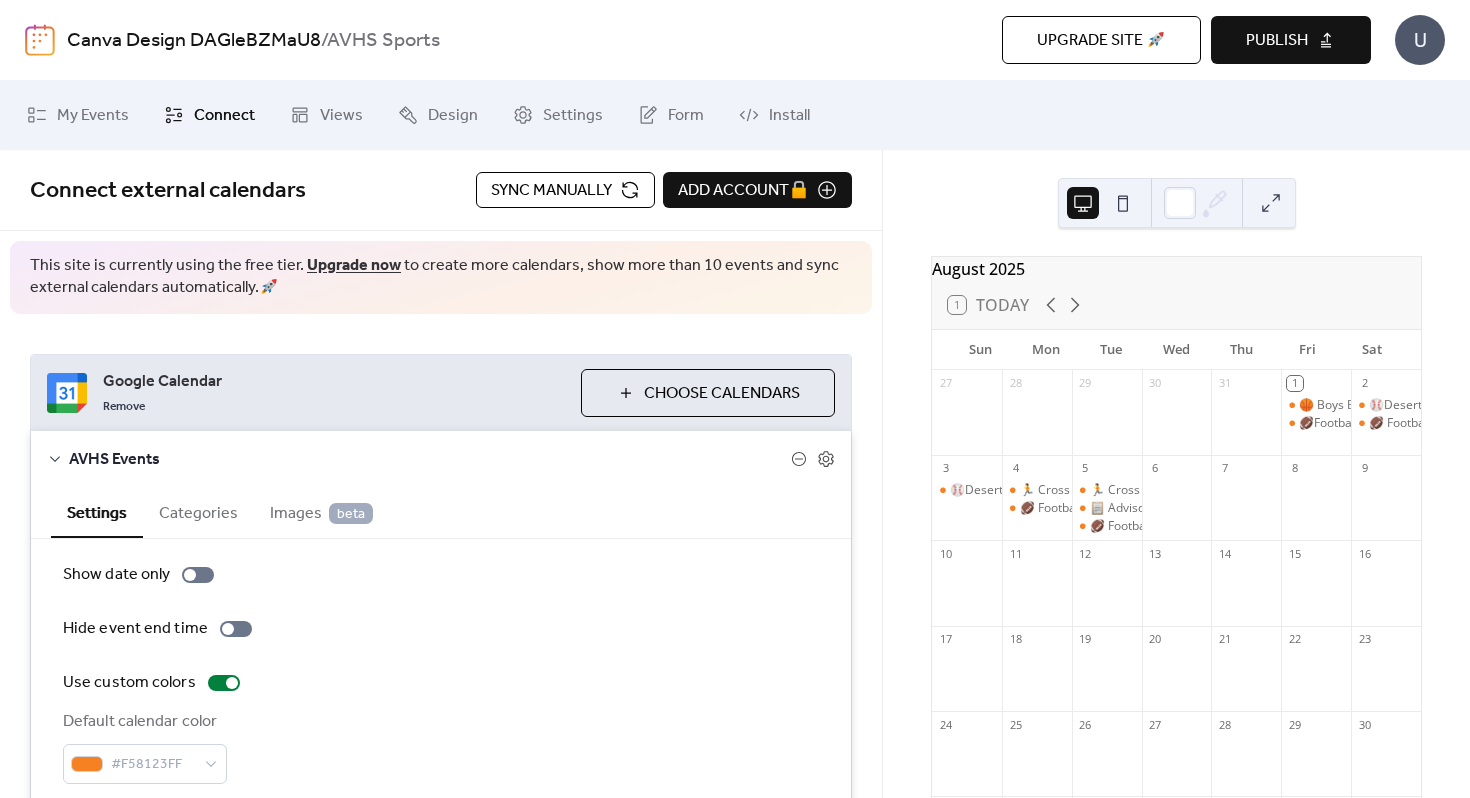 click on "Connect external calendars Sync manually Add account  🔒" at bounding box center (441, 190) 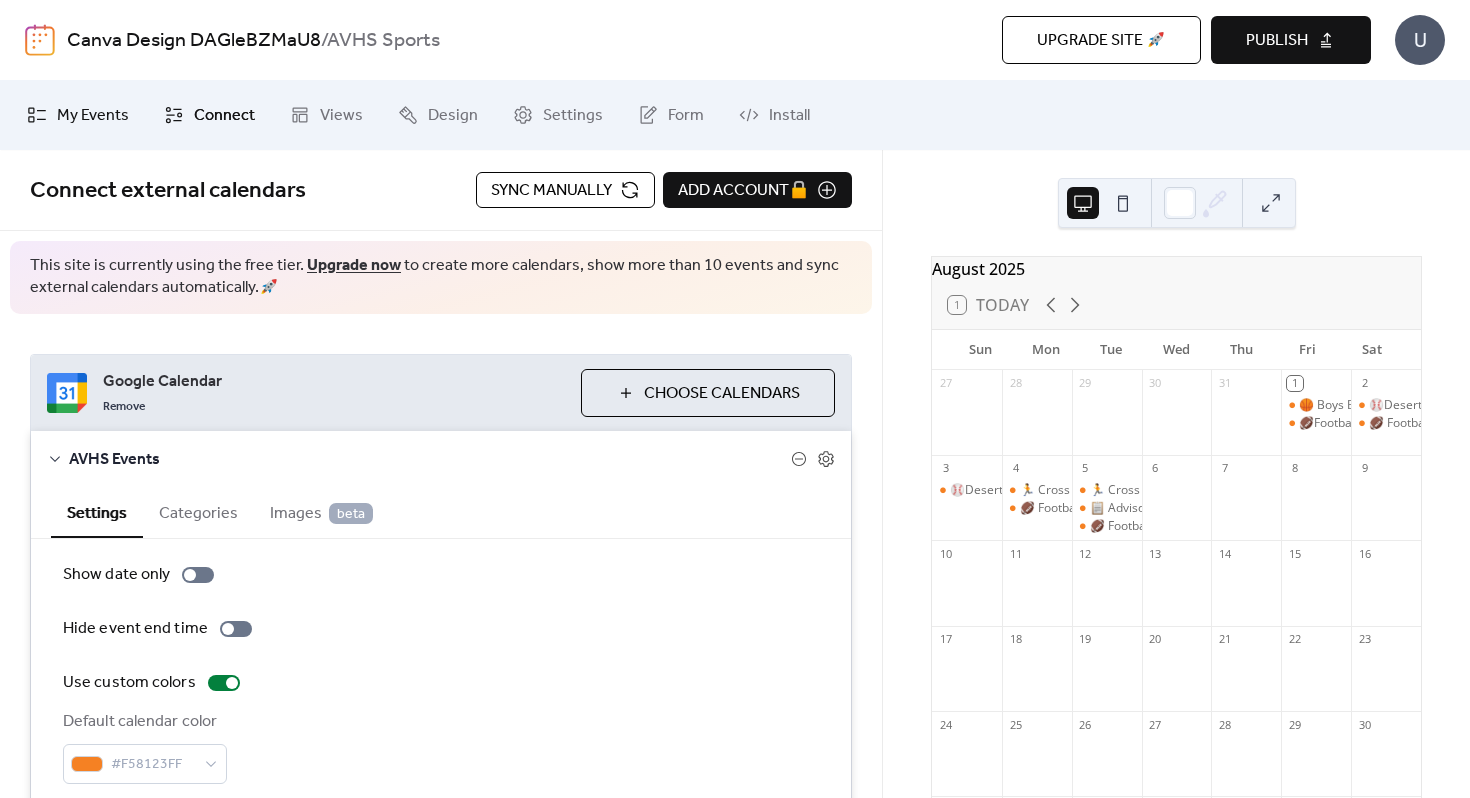 click on "My Events" at bounding box center (93, 116) 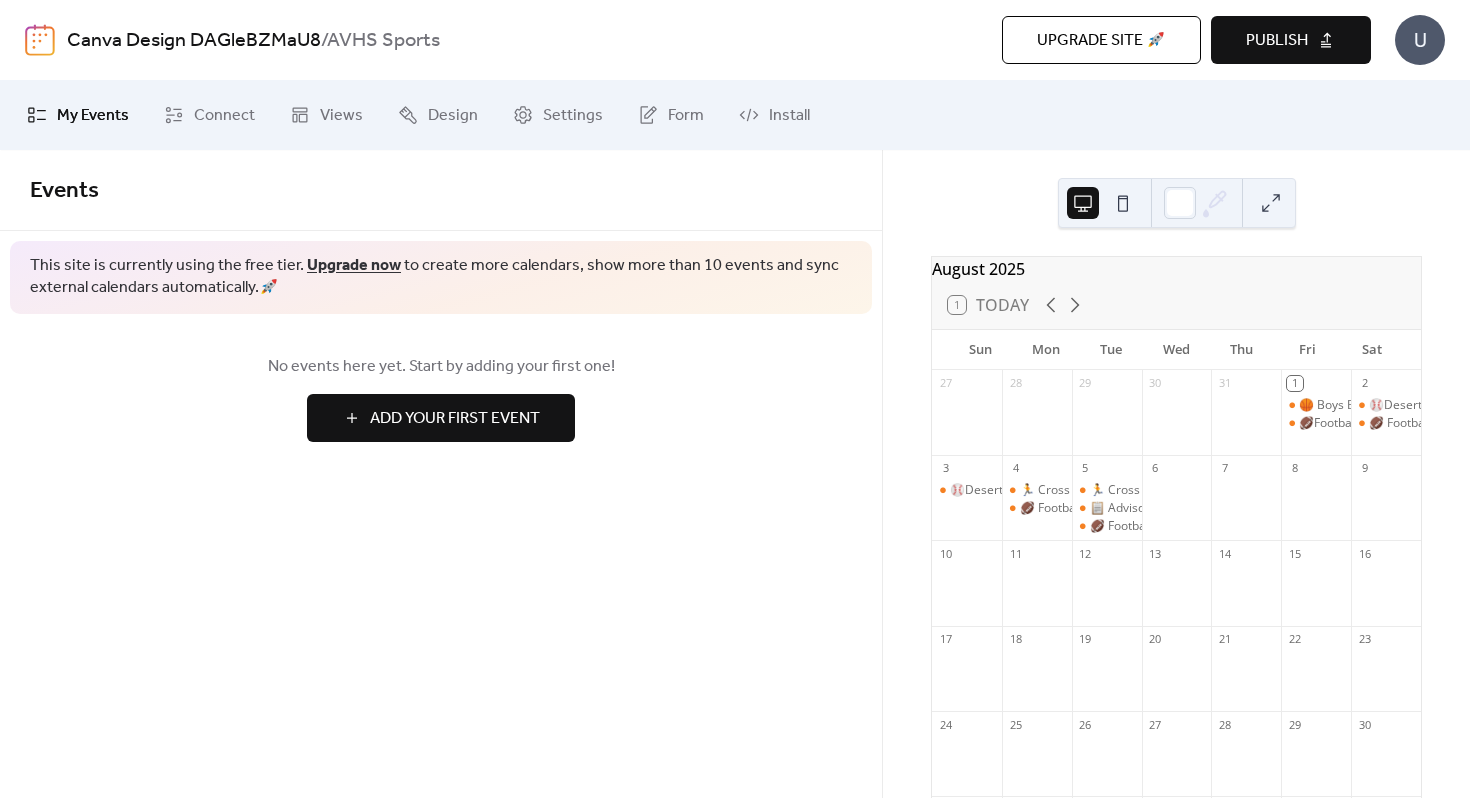 click at bounding box center (1123, 203) 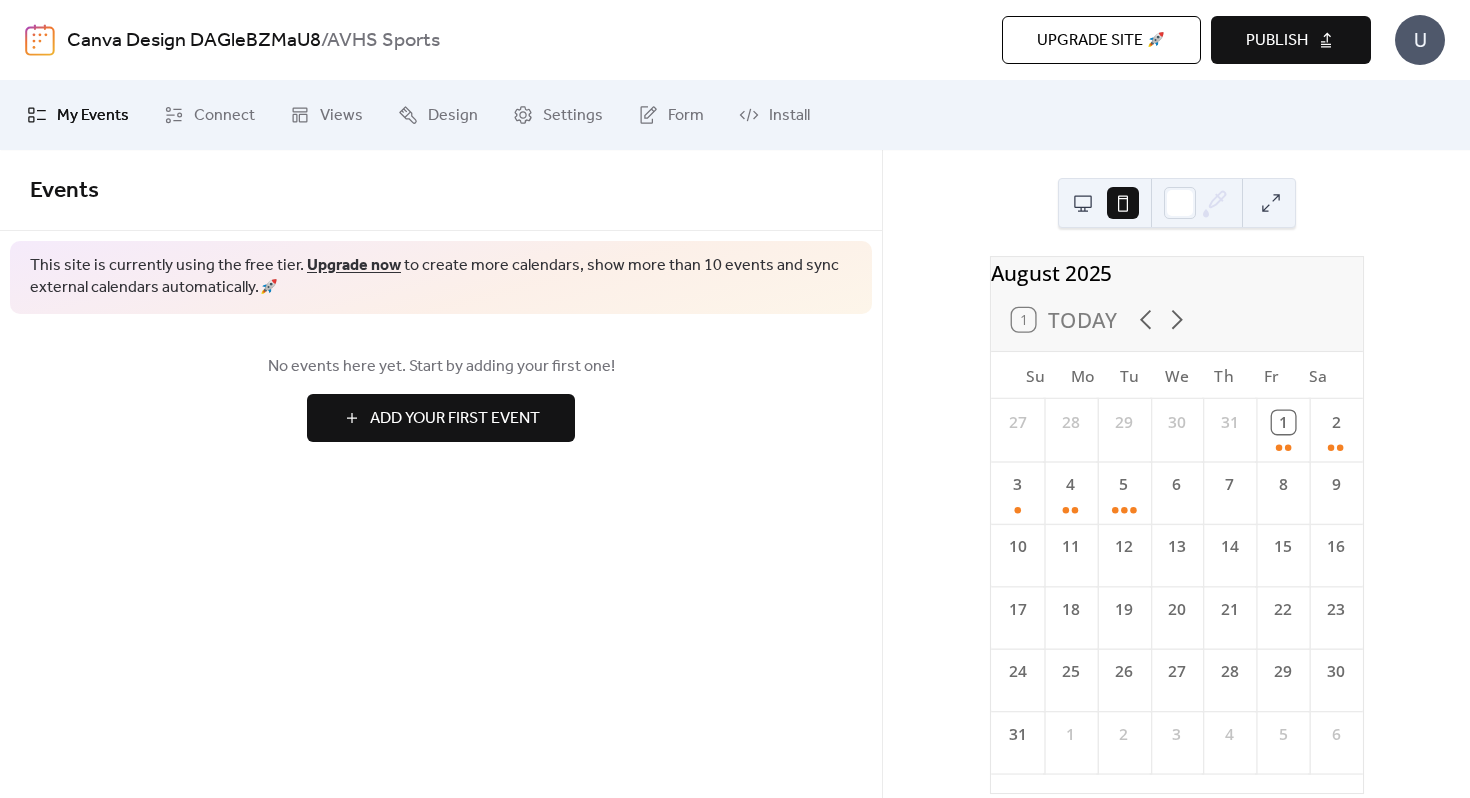 click at bounding box center (1083, 203) 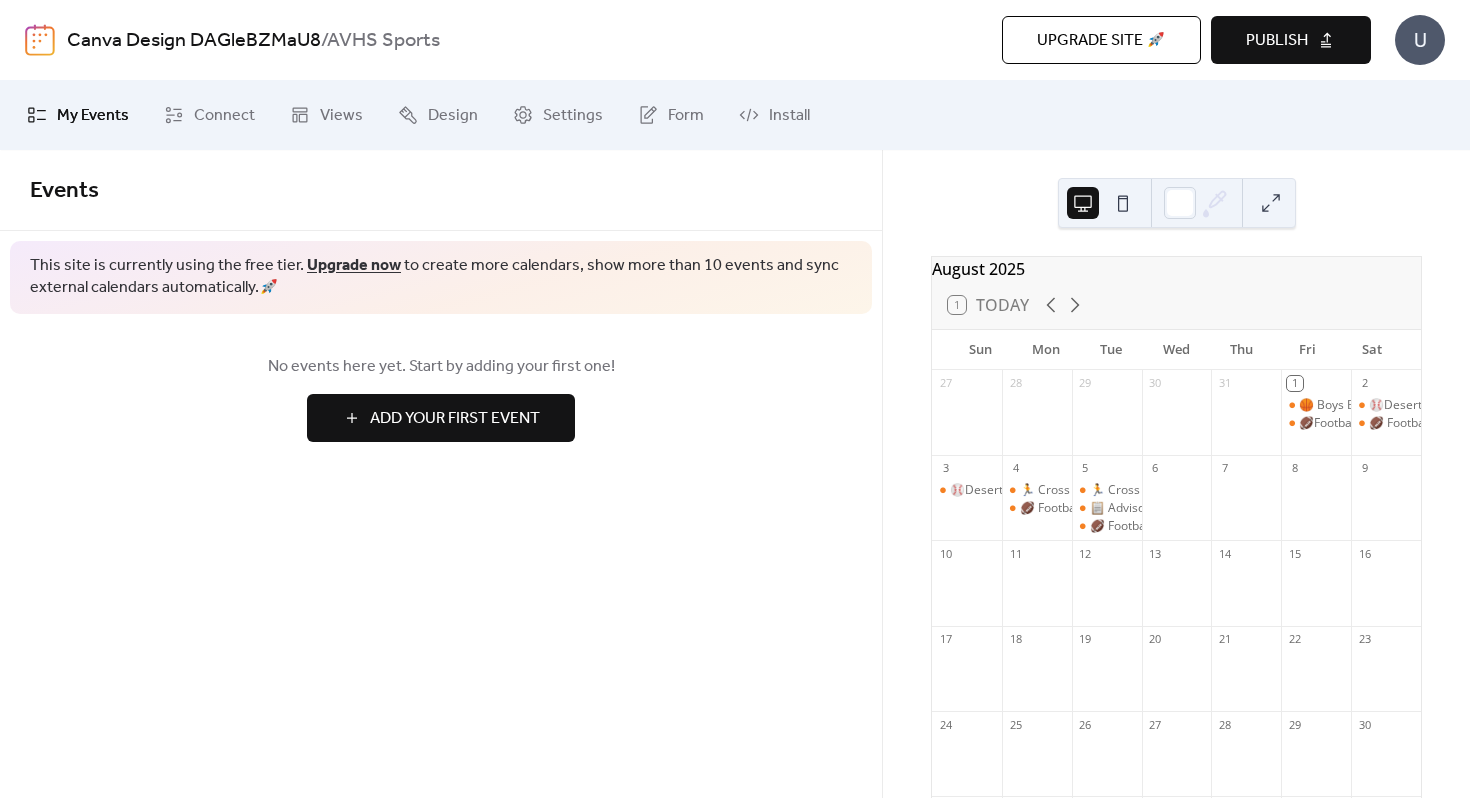 click on "1 Today" at bounding box center [988, 305] 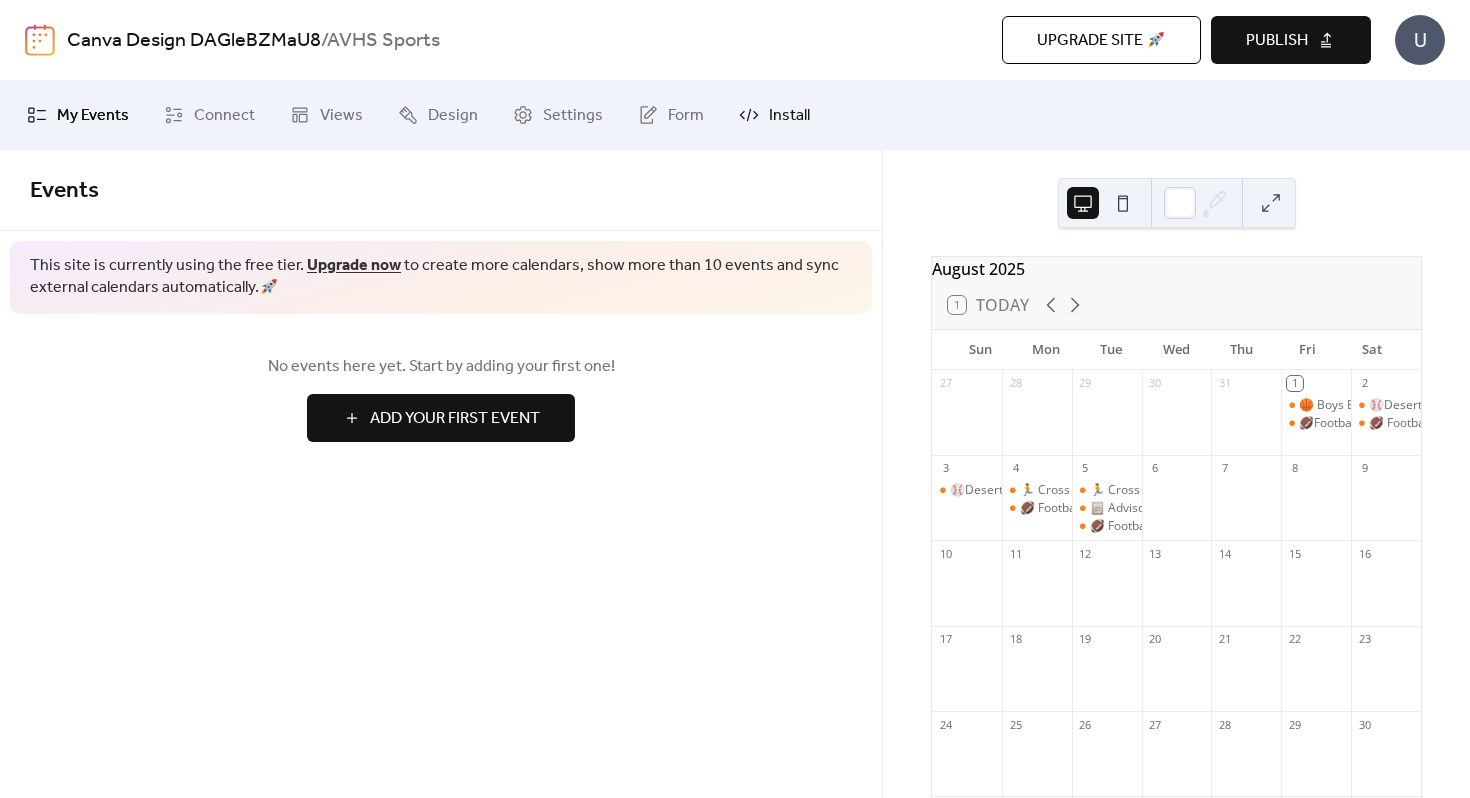 click on "Install" at bounding box center [789, 116] 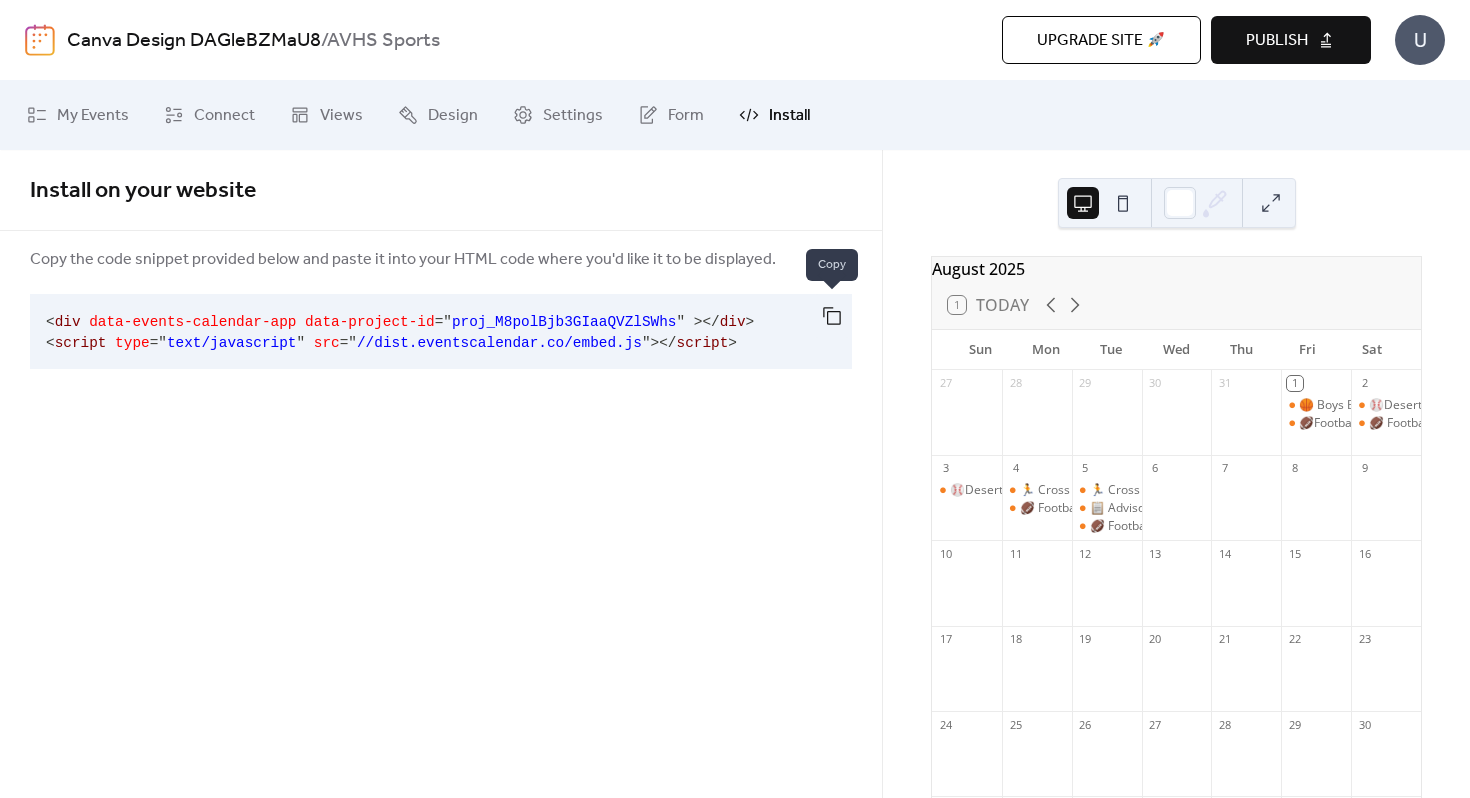 click at bounding box center (832, 316) 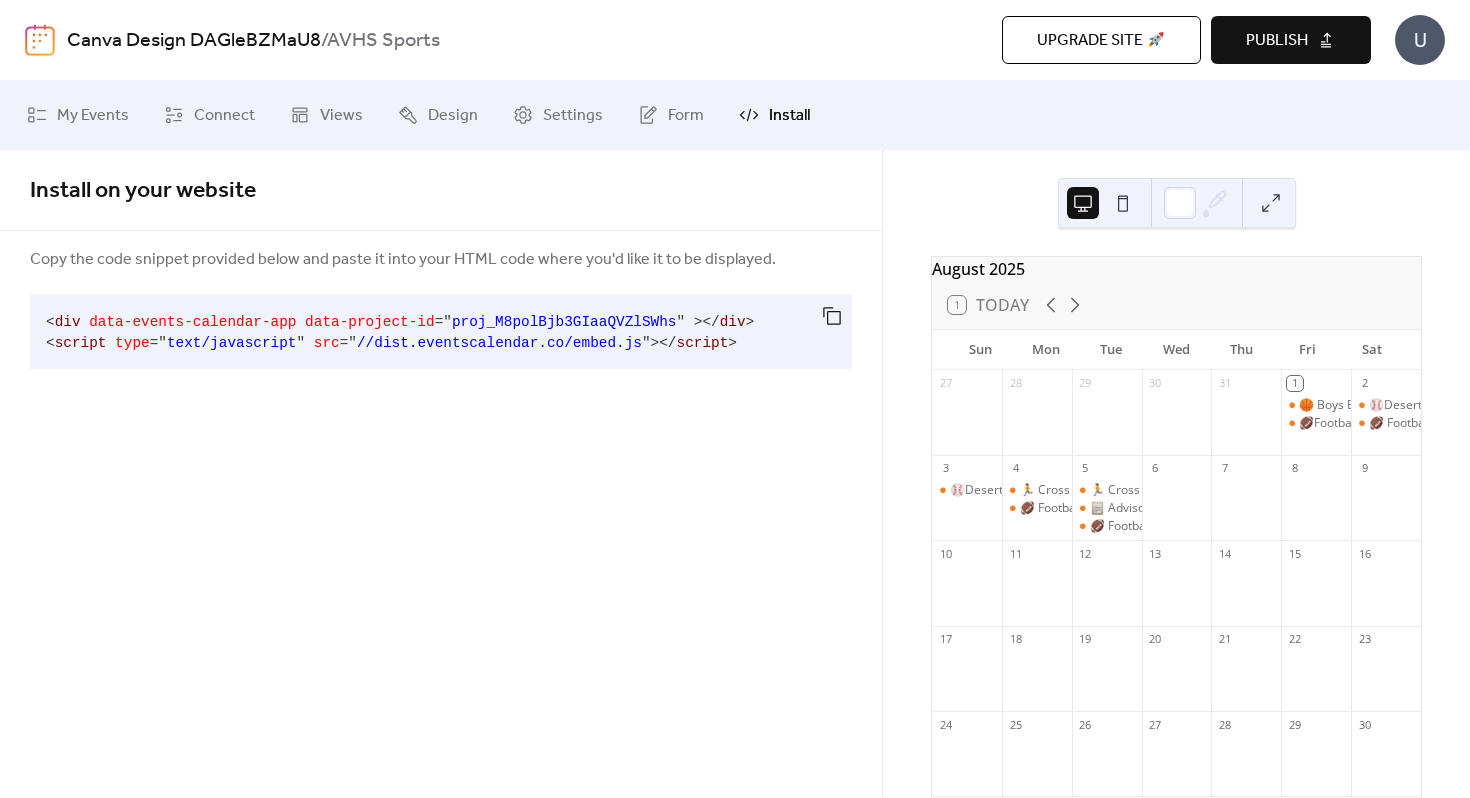 click on "Publish" at bounding box center [1277, 41] 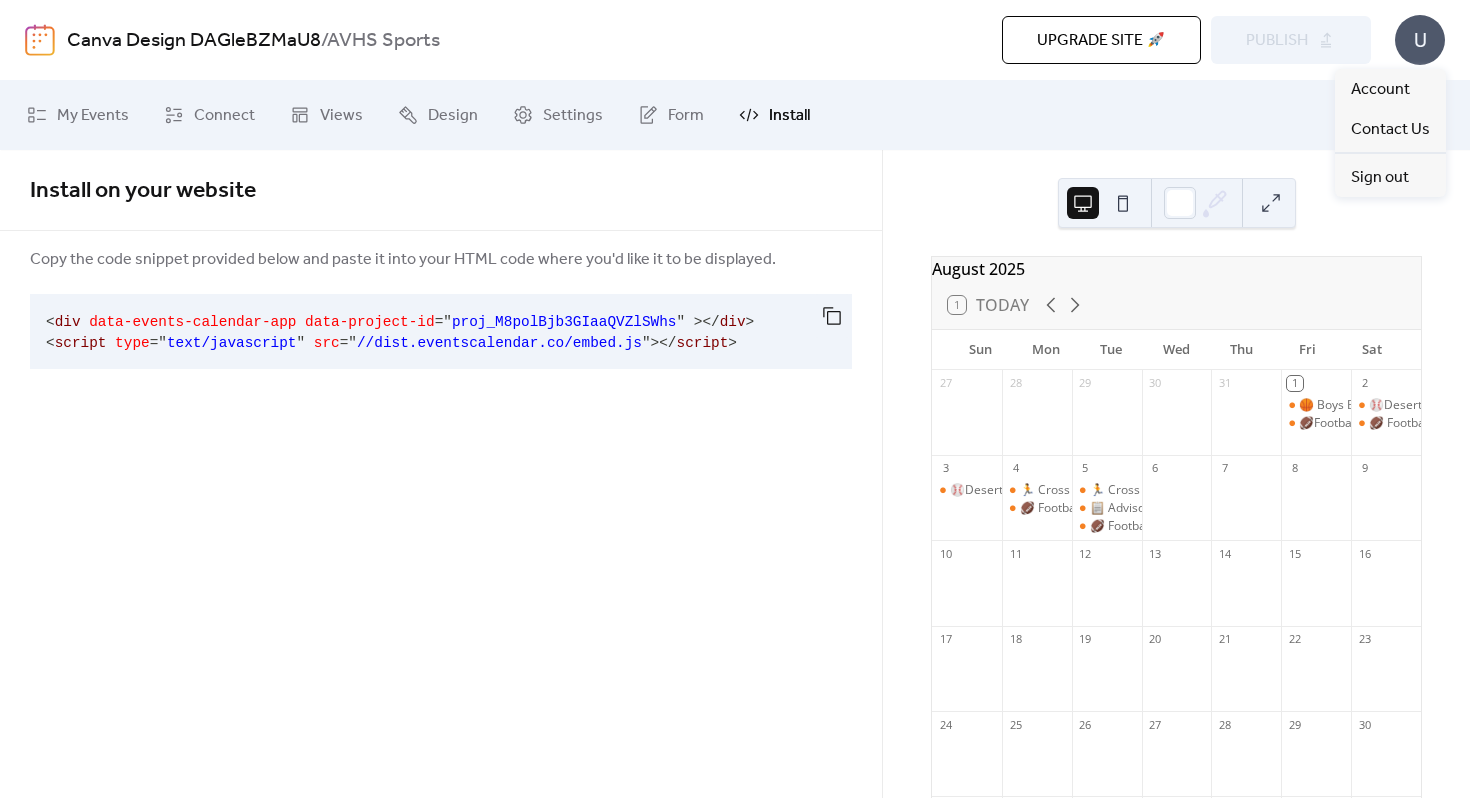 click on "U" at bounding box center [1420, 40] 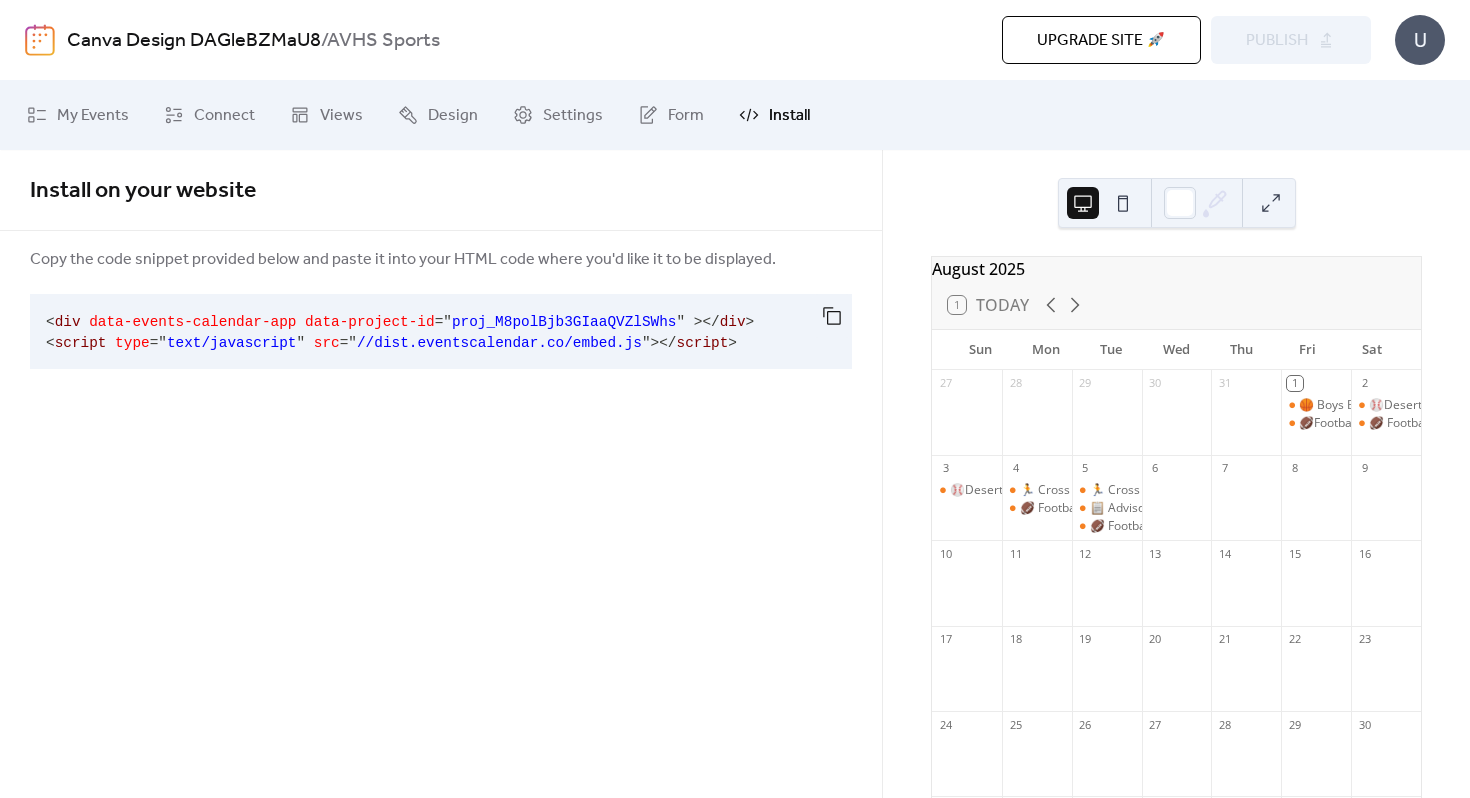click on "Upgrade site 🚀 Preview Publish" at bounding box center [1049, 40] 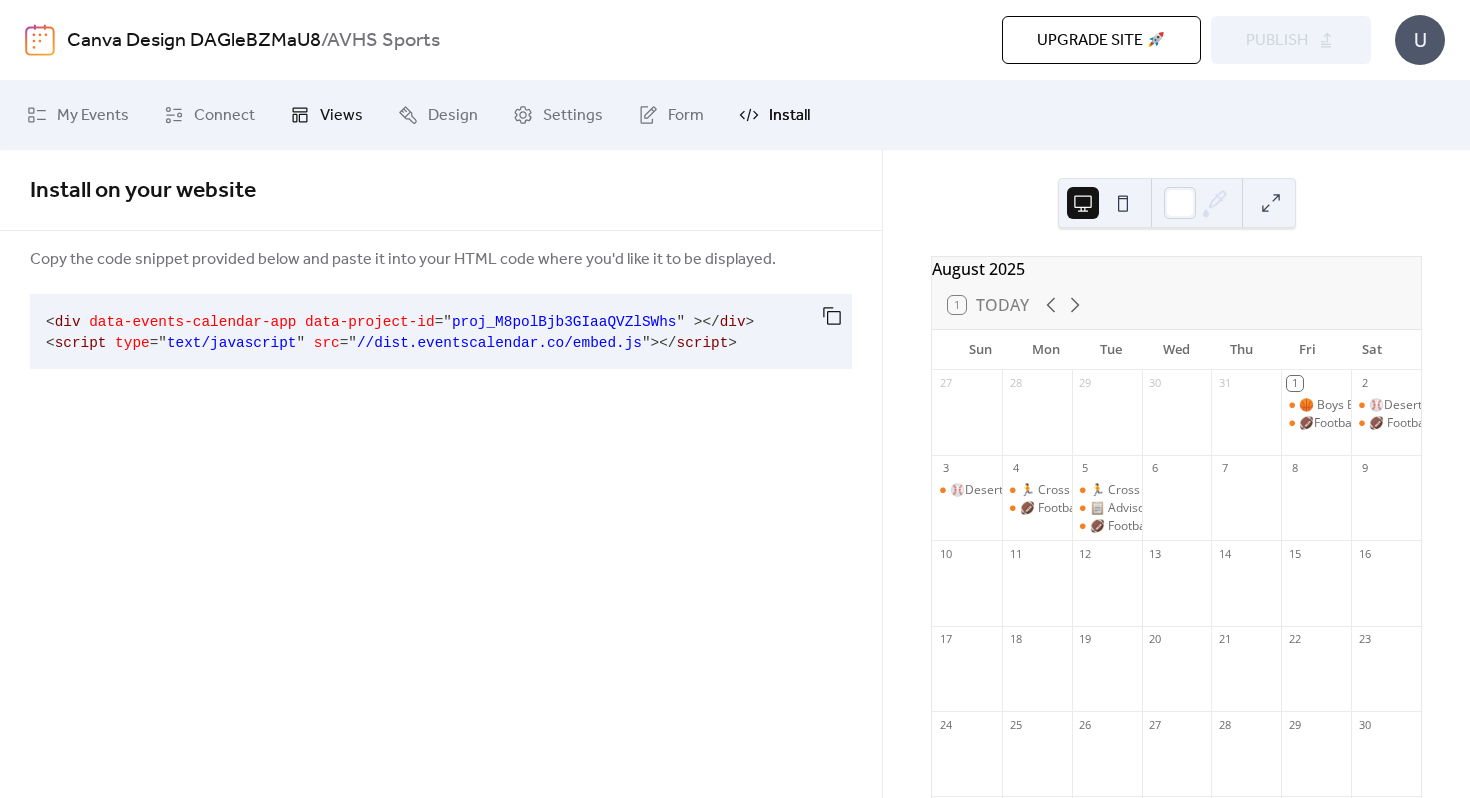 click on "Views" at bounding box center [341, 116] 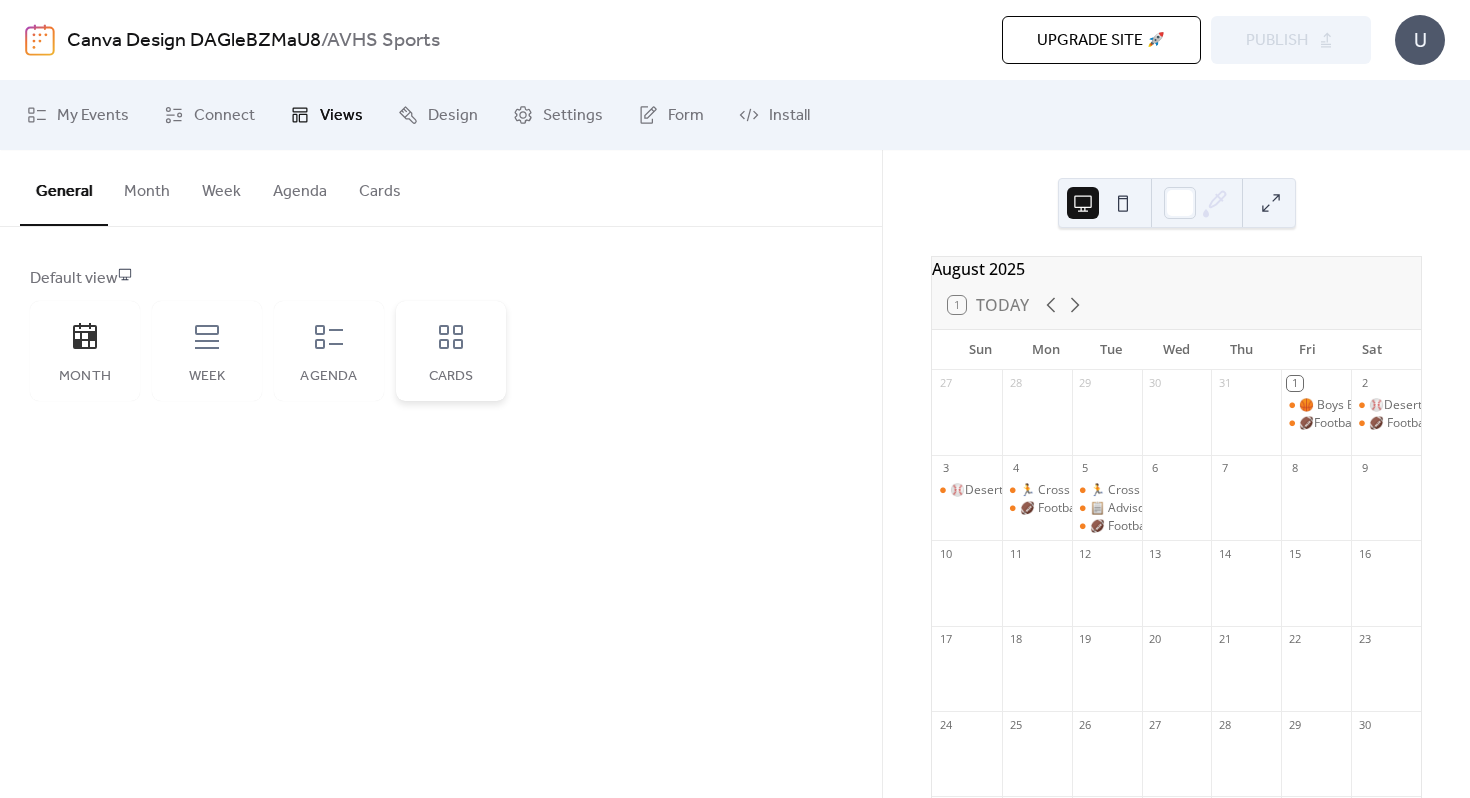 click 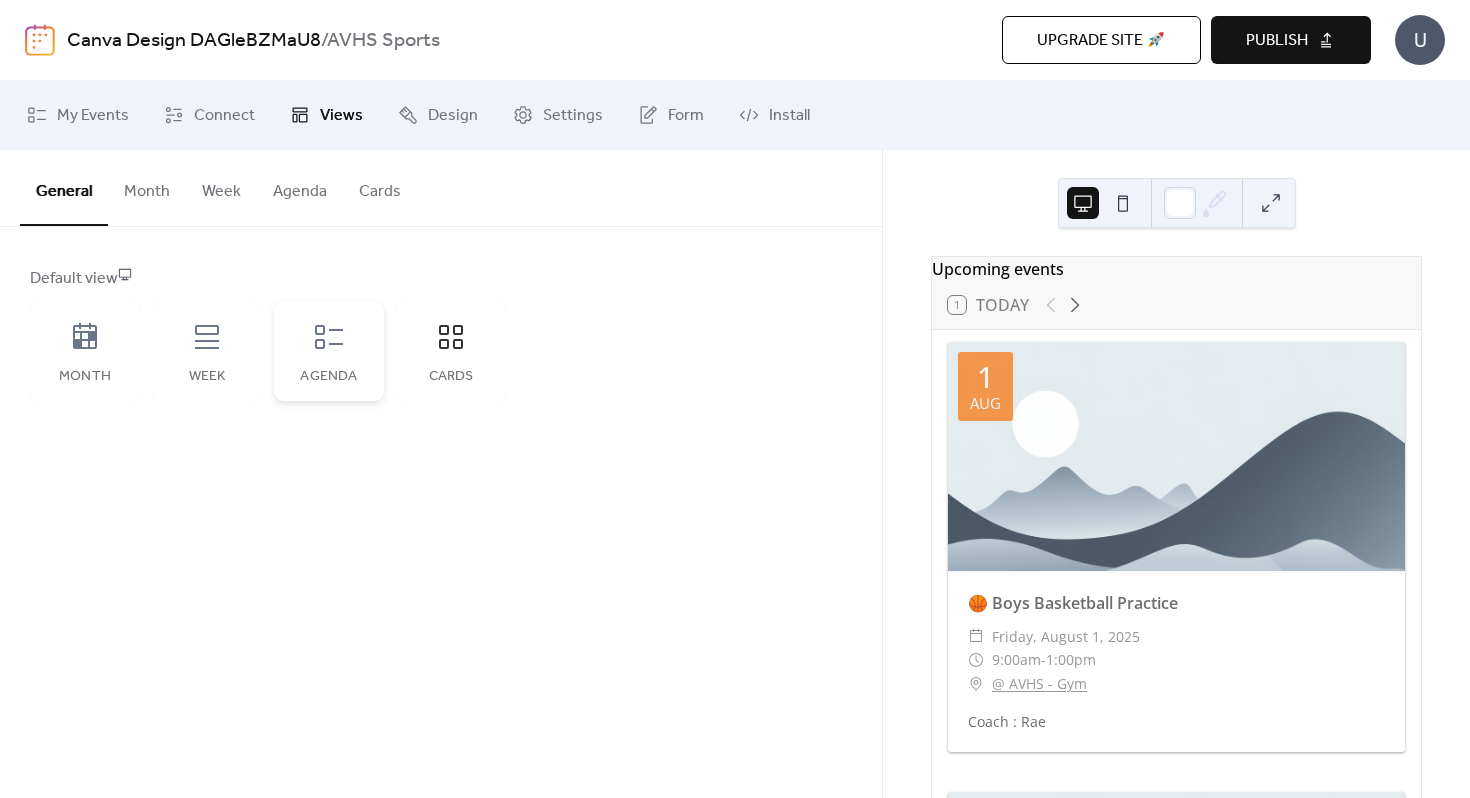click on "Agenda" at bounding box center [329, 377] 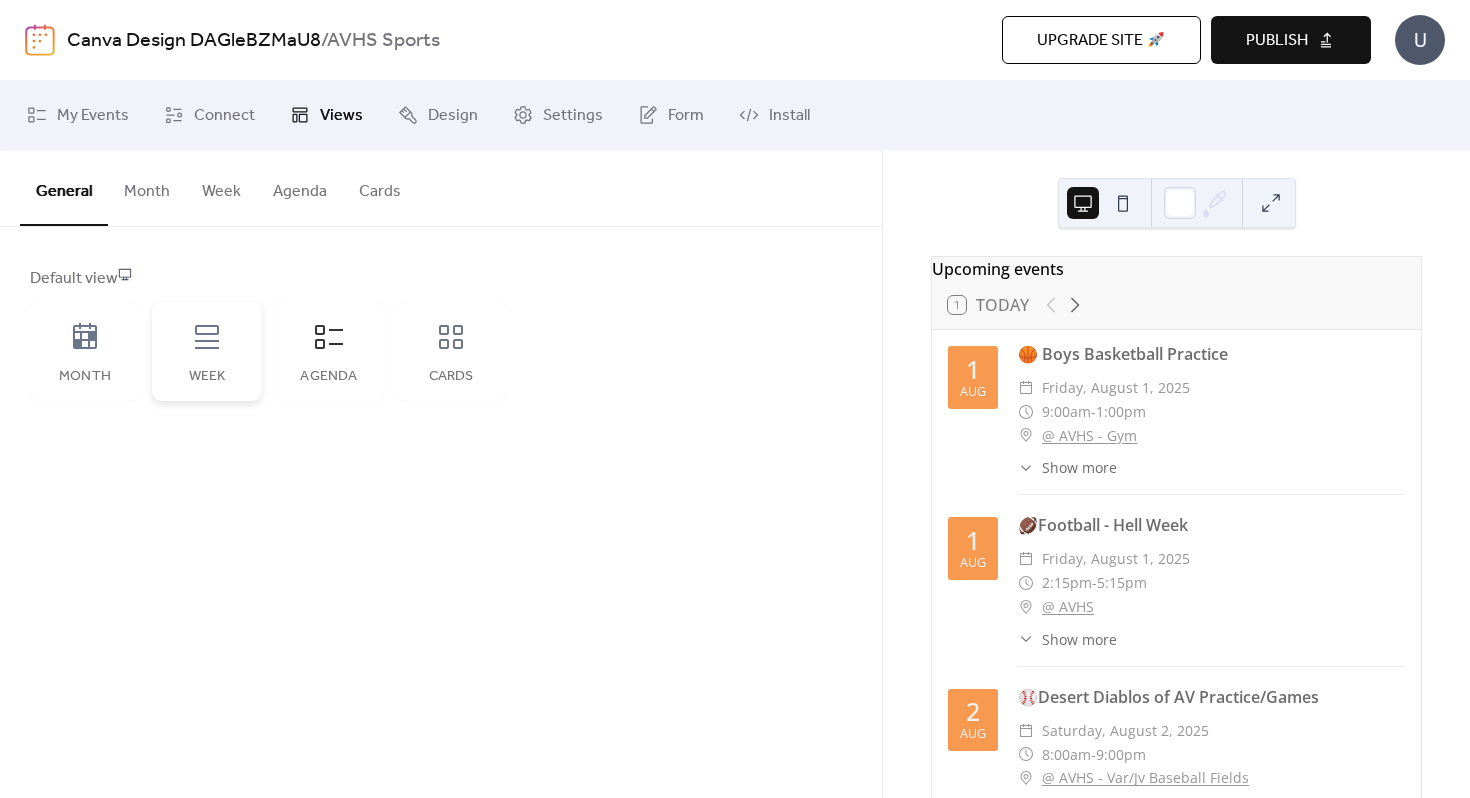 click on "Week" at bounding box center [207, 351] 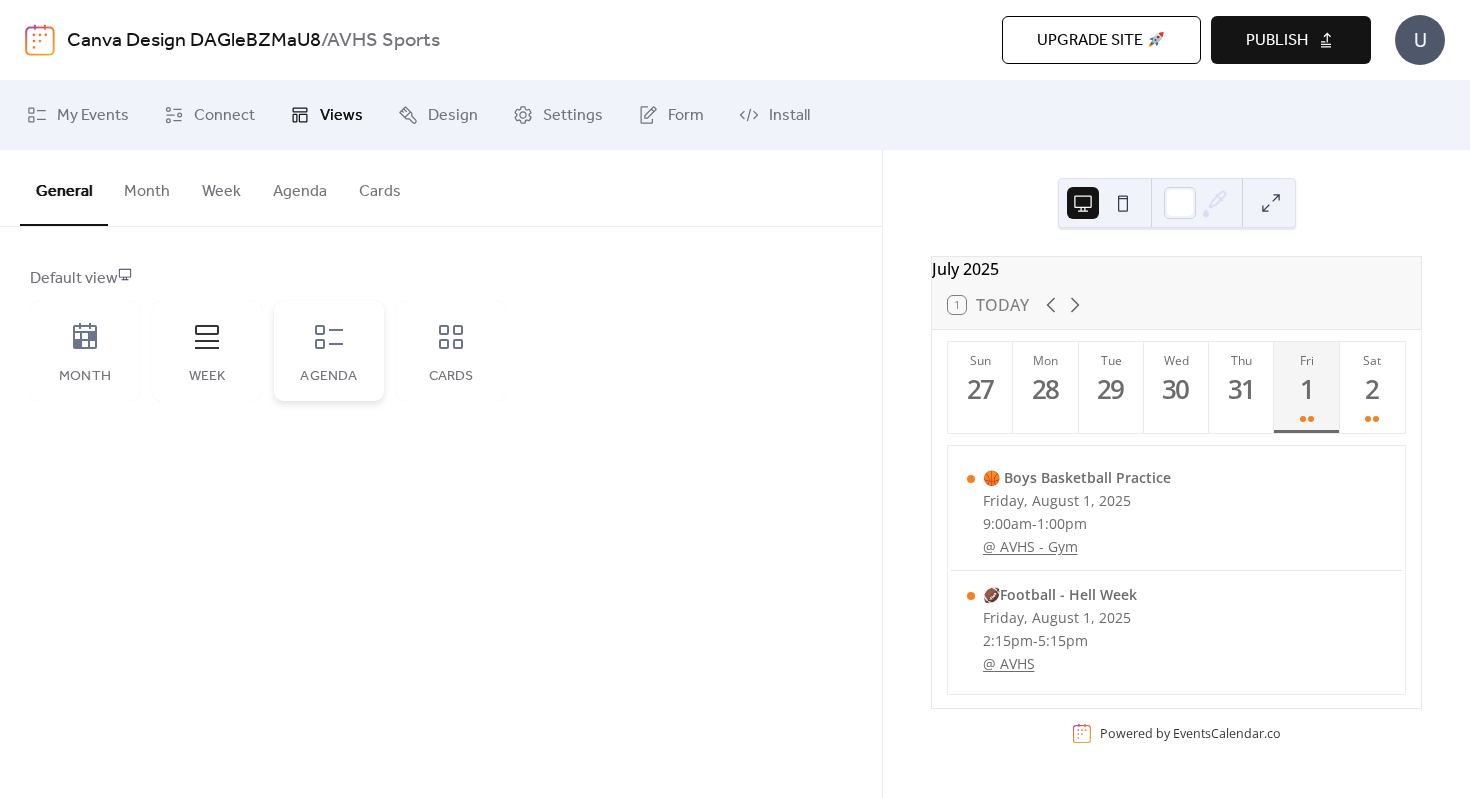 click 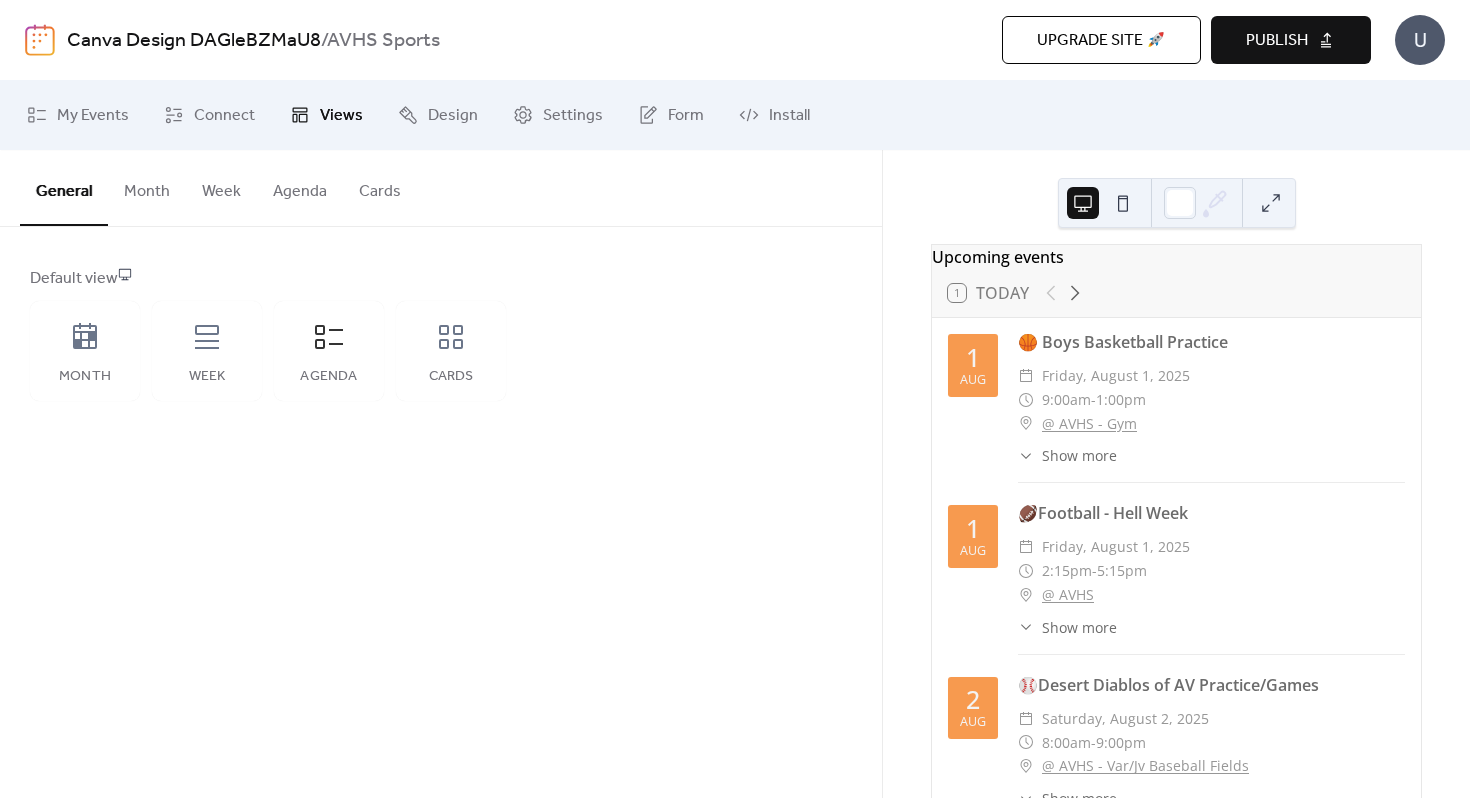 scroll, scrollTop: 0, scrollLeft: 0, axis: both 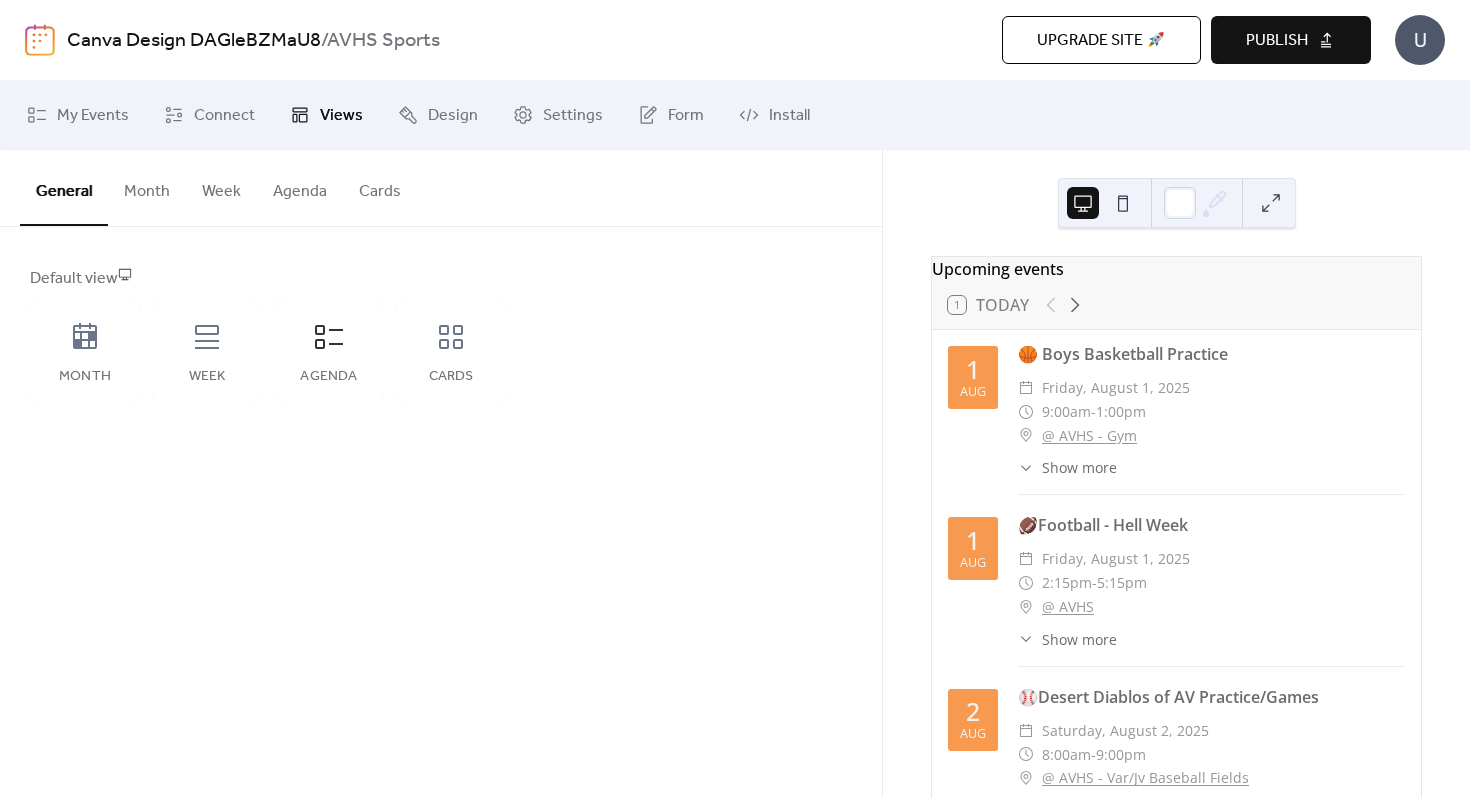 click on "Agenda" at bounding box center (300, 187) 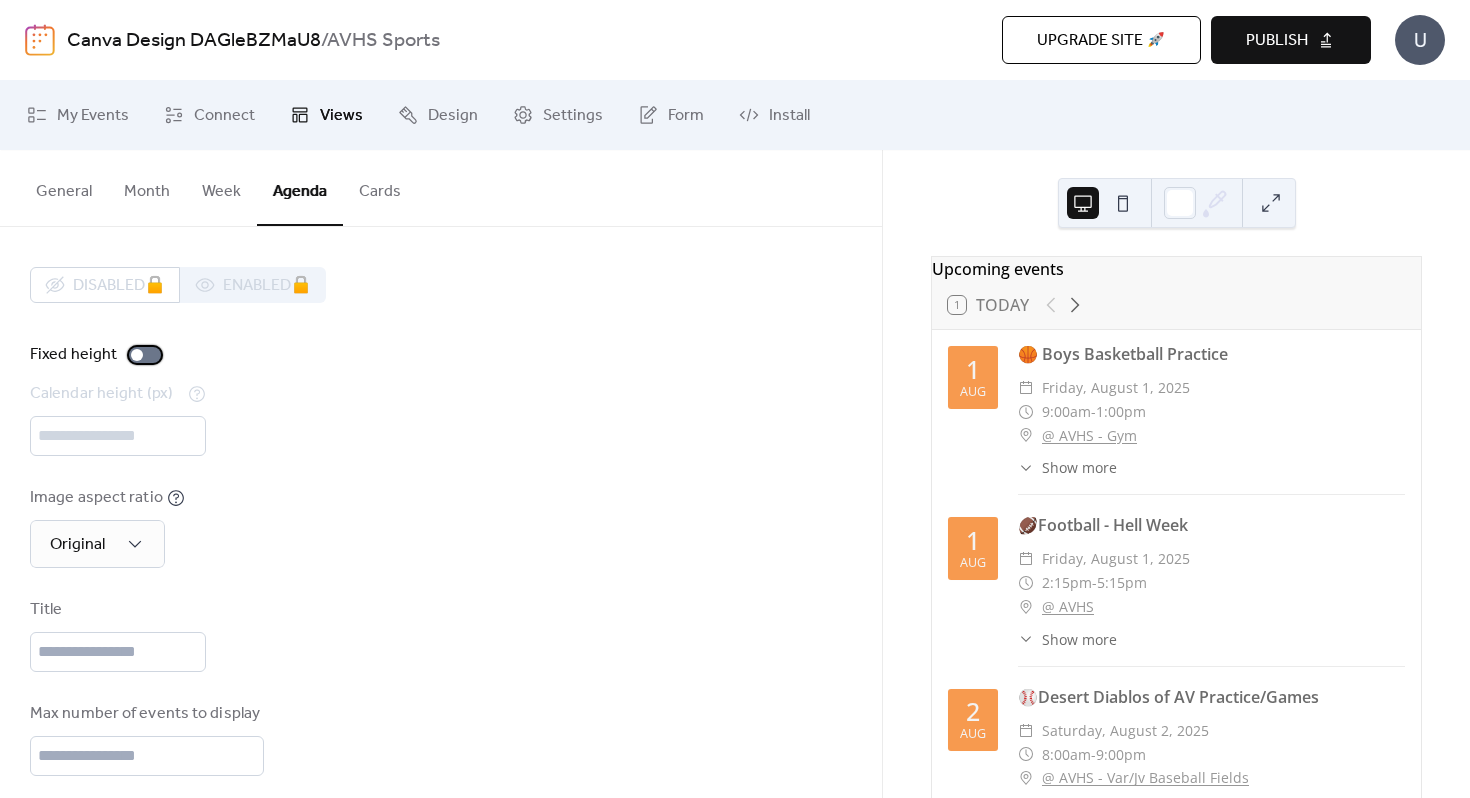 click at bounding box center (145, 355) 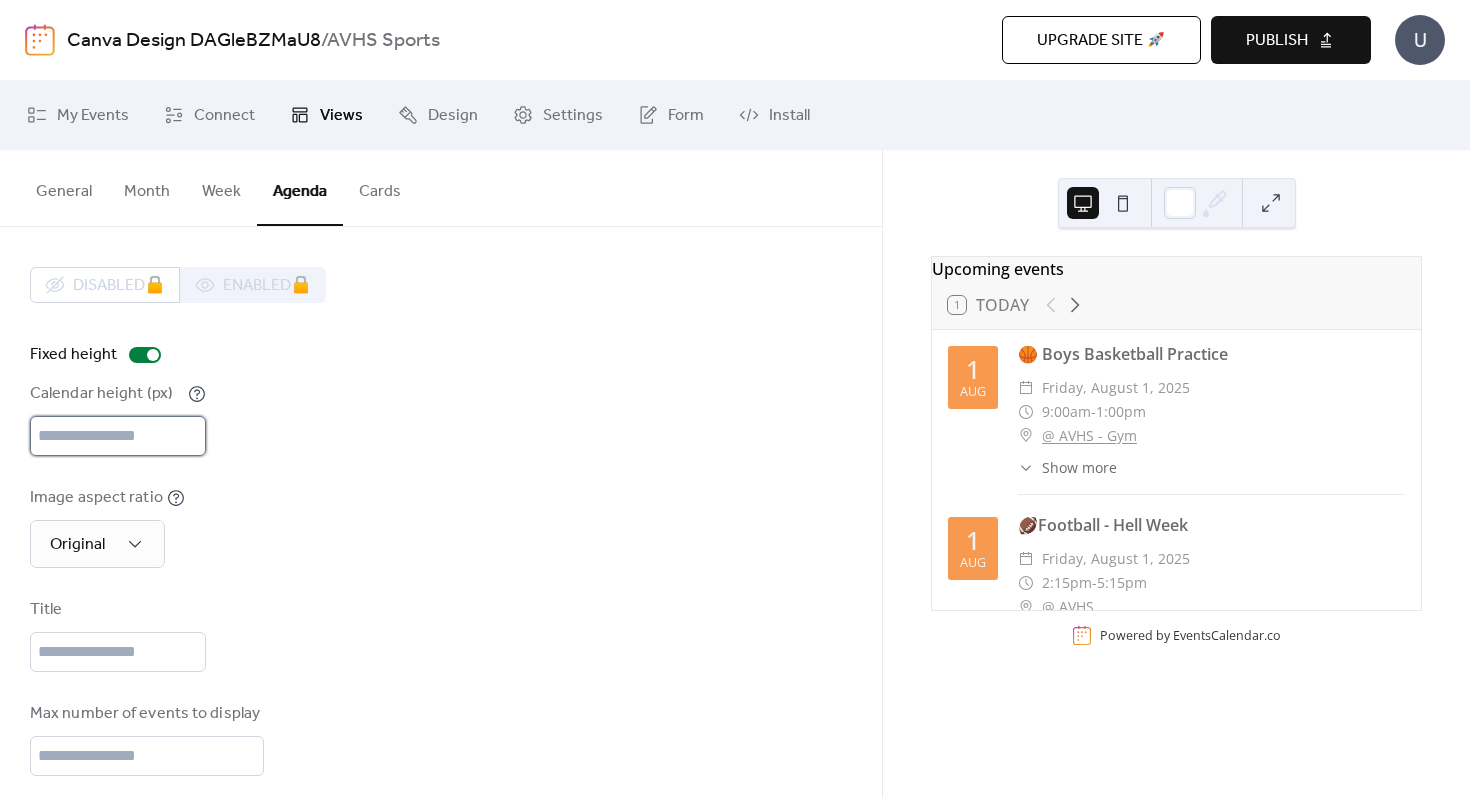 click on "***" at bounding box center (118, 436) 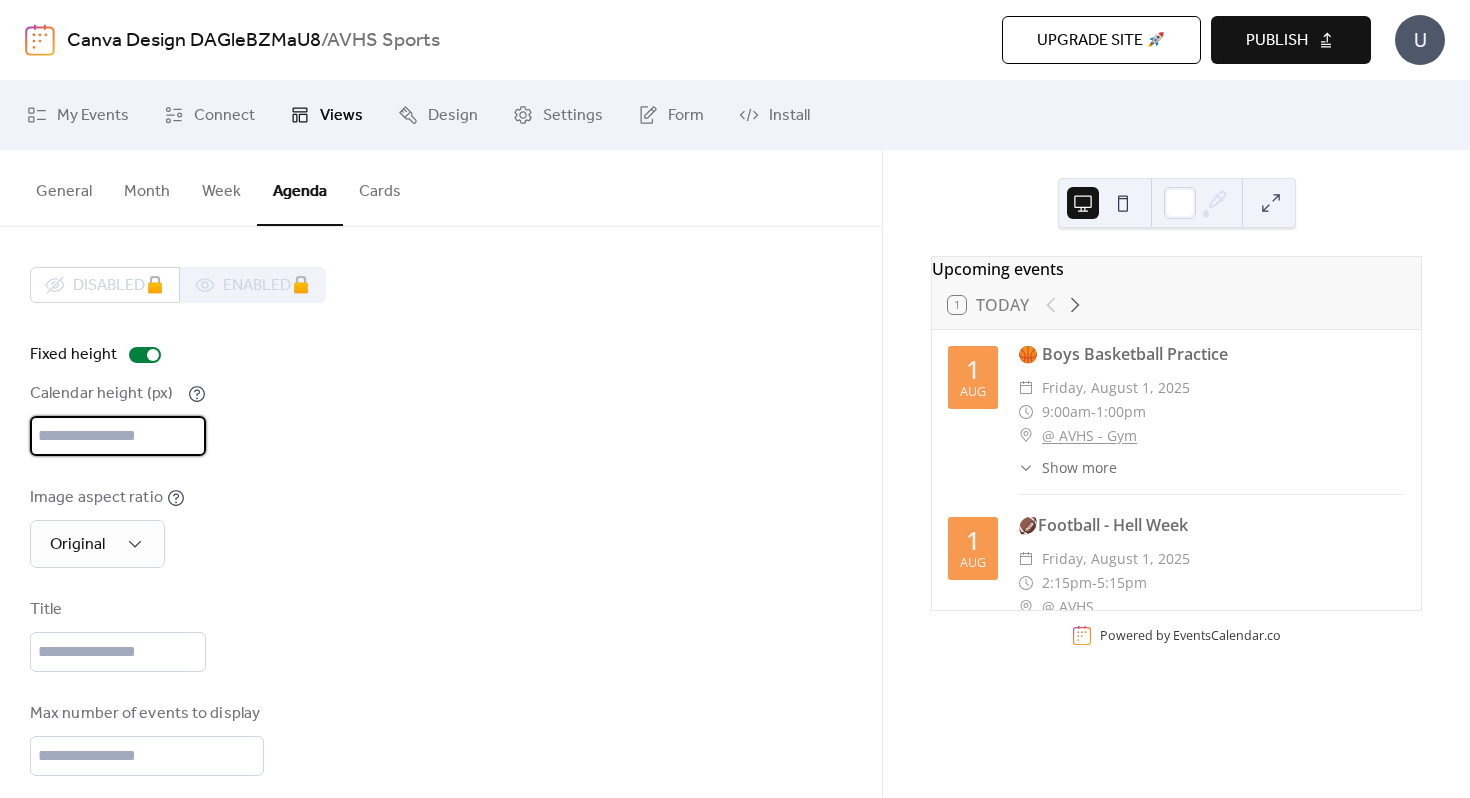 click on "***" at bounding box center (118, 436) 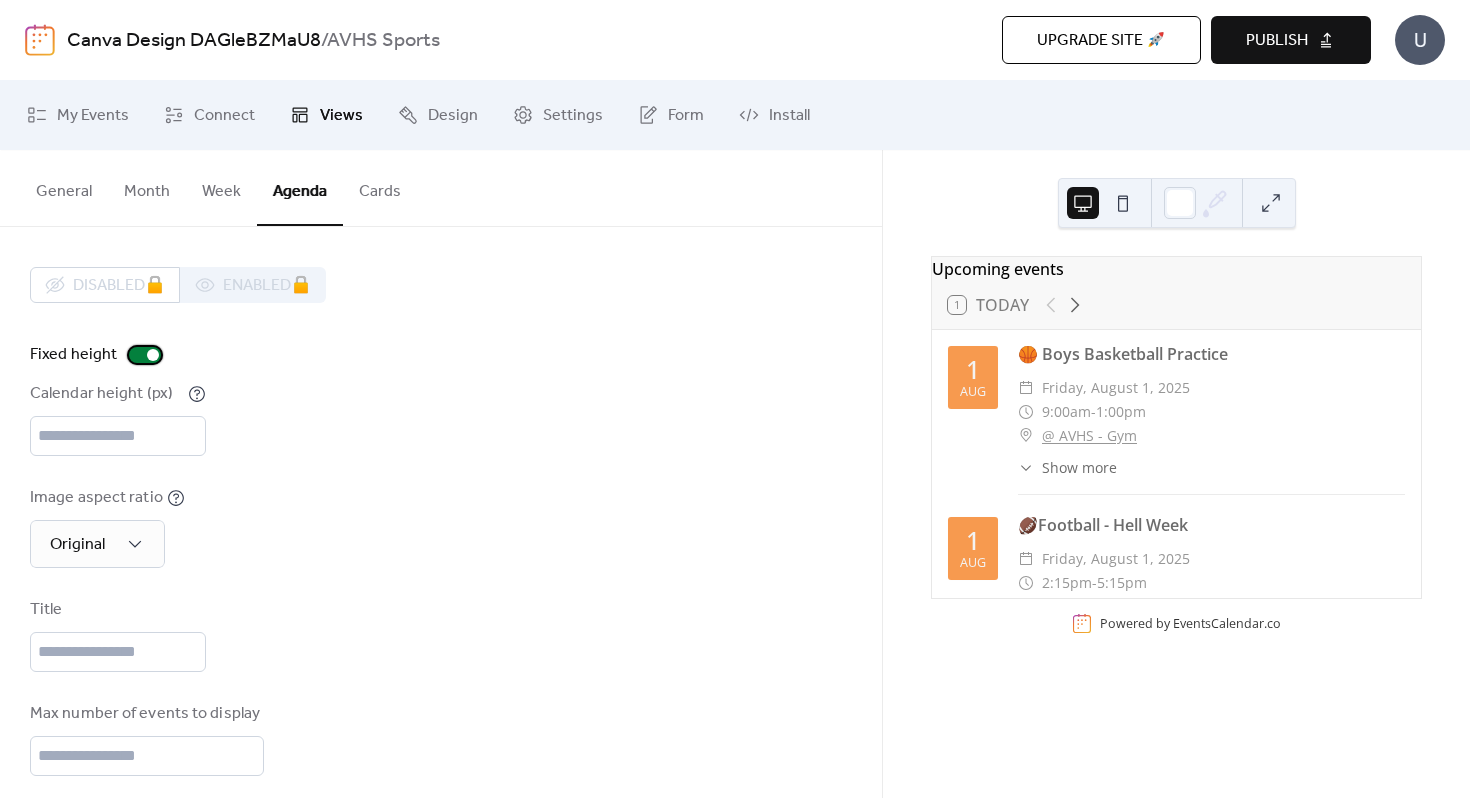 click at bounding box center (153, 355) 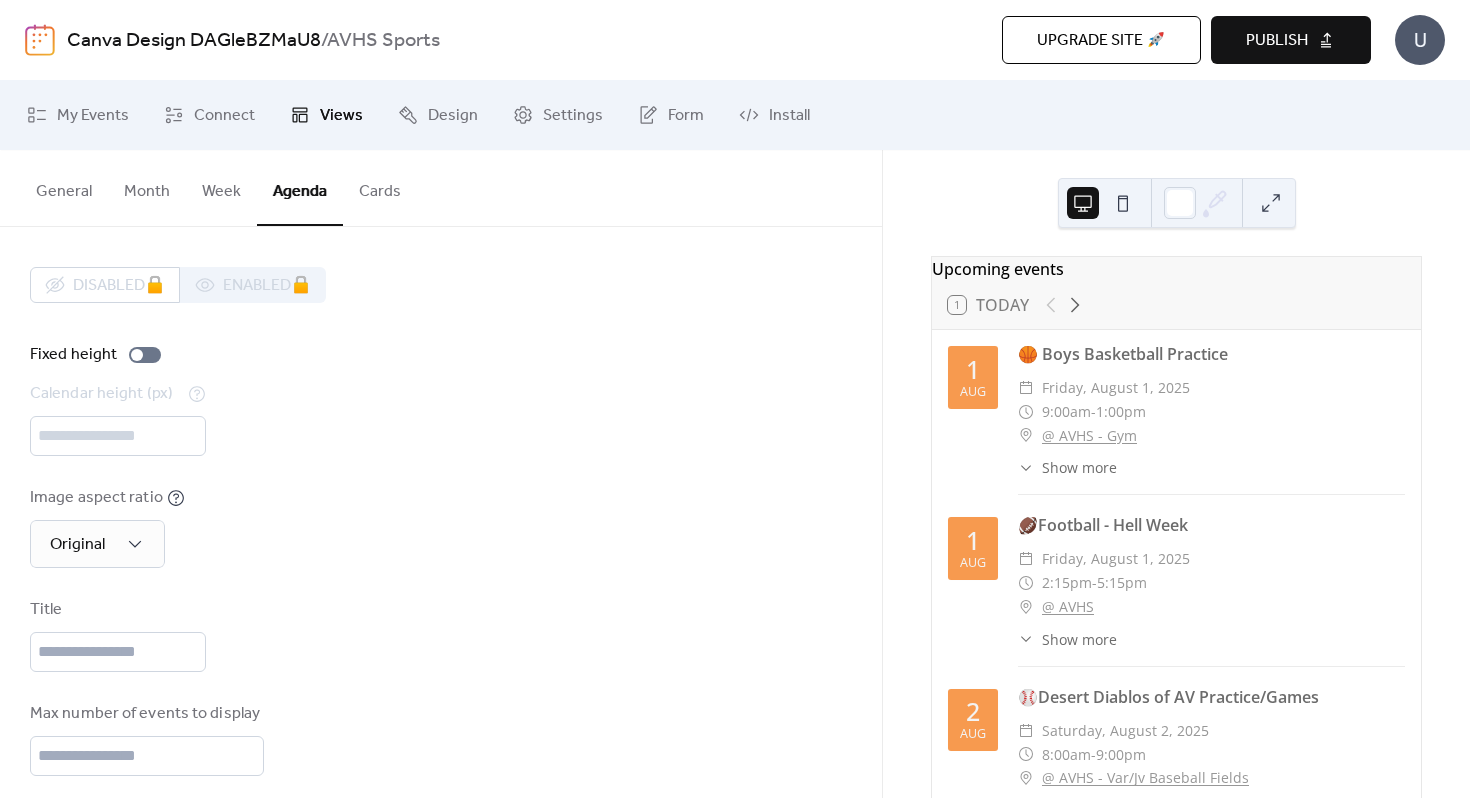 click on "Week" at bounding box center [221, 187] 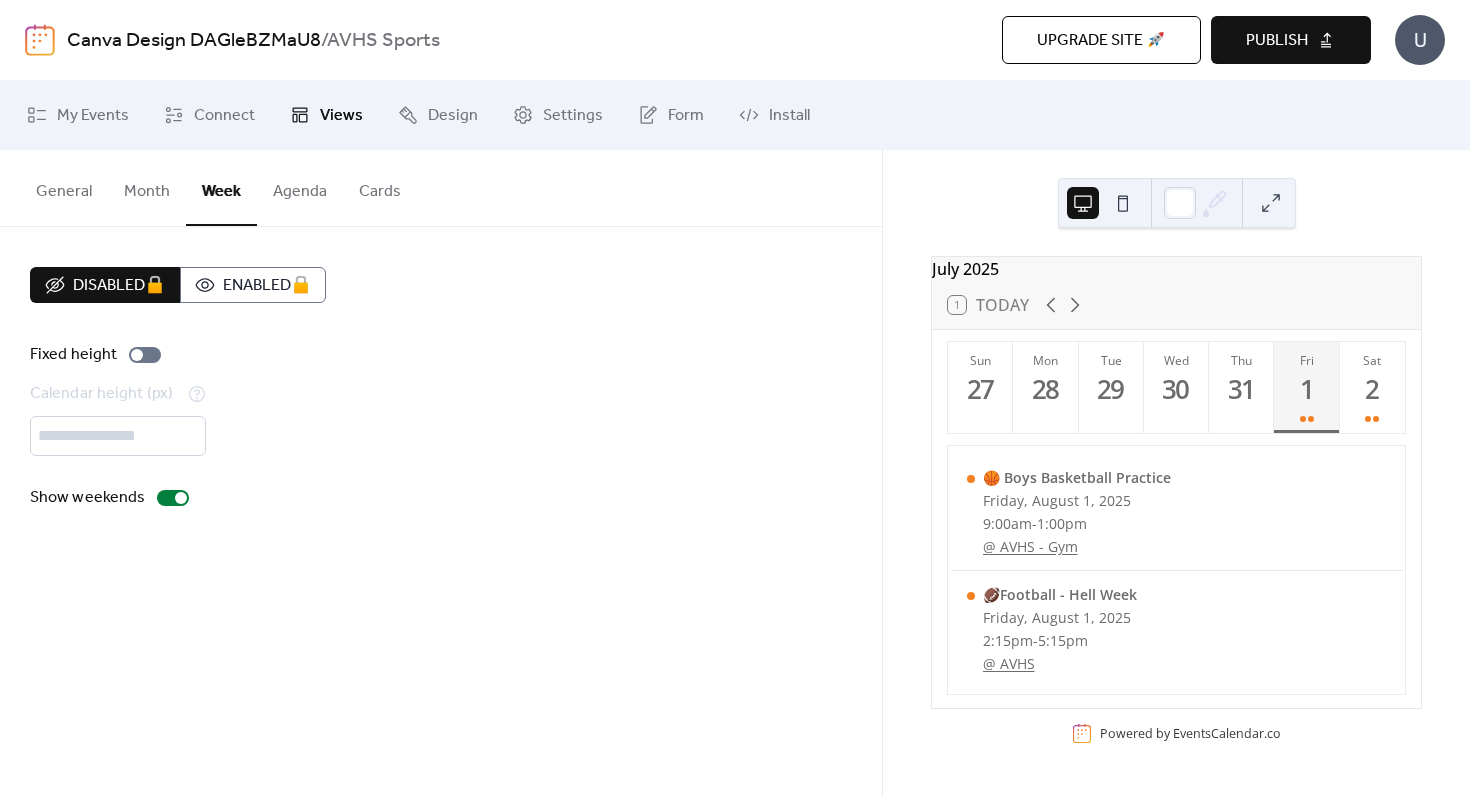 click on "Month" at bounding box center [147, 187] 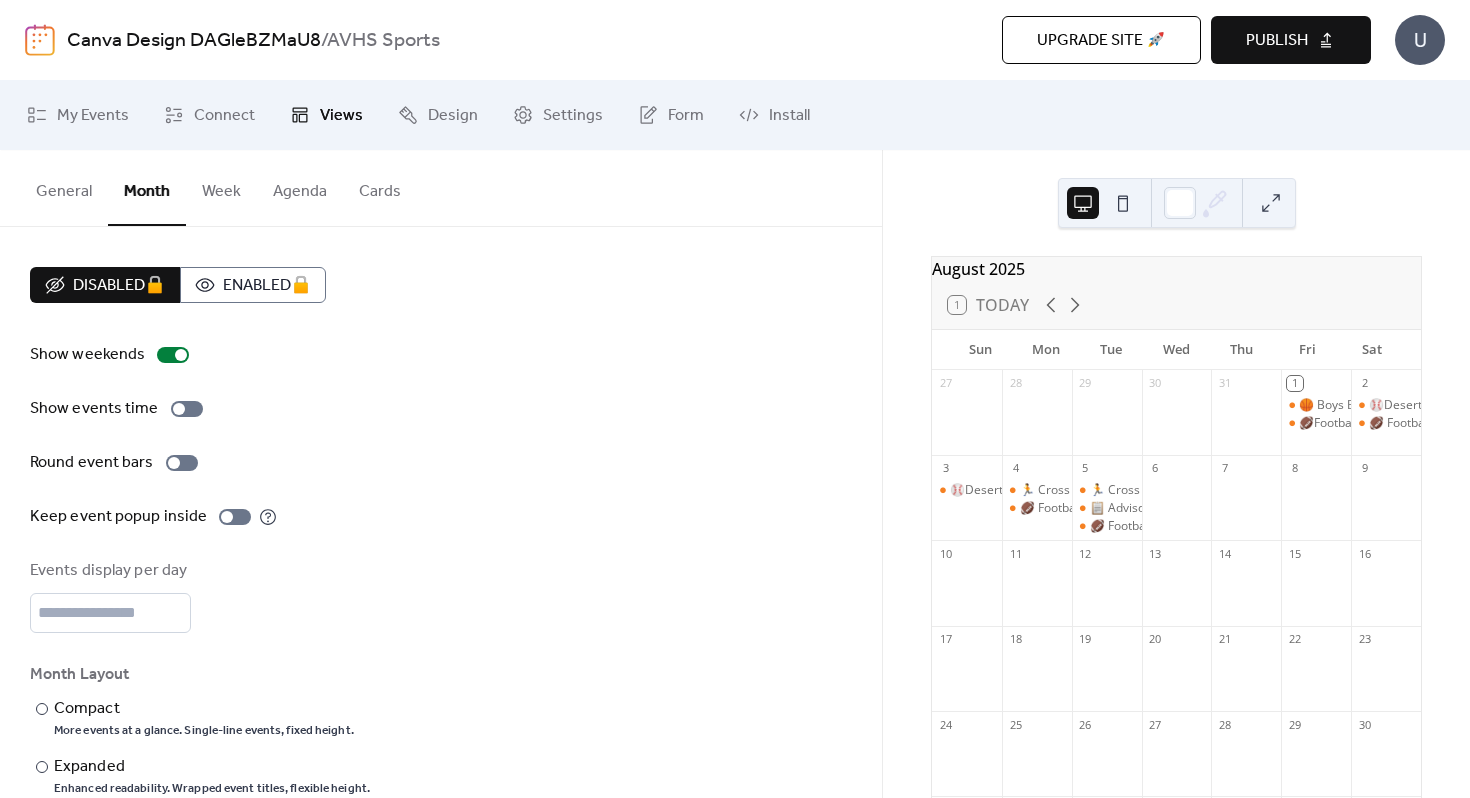 click on "Agenda" at bounding box center [300, 187] 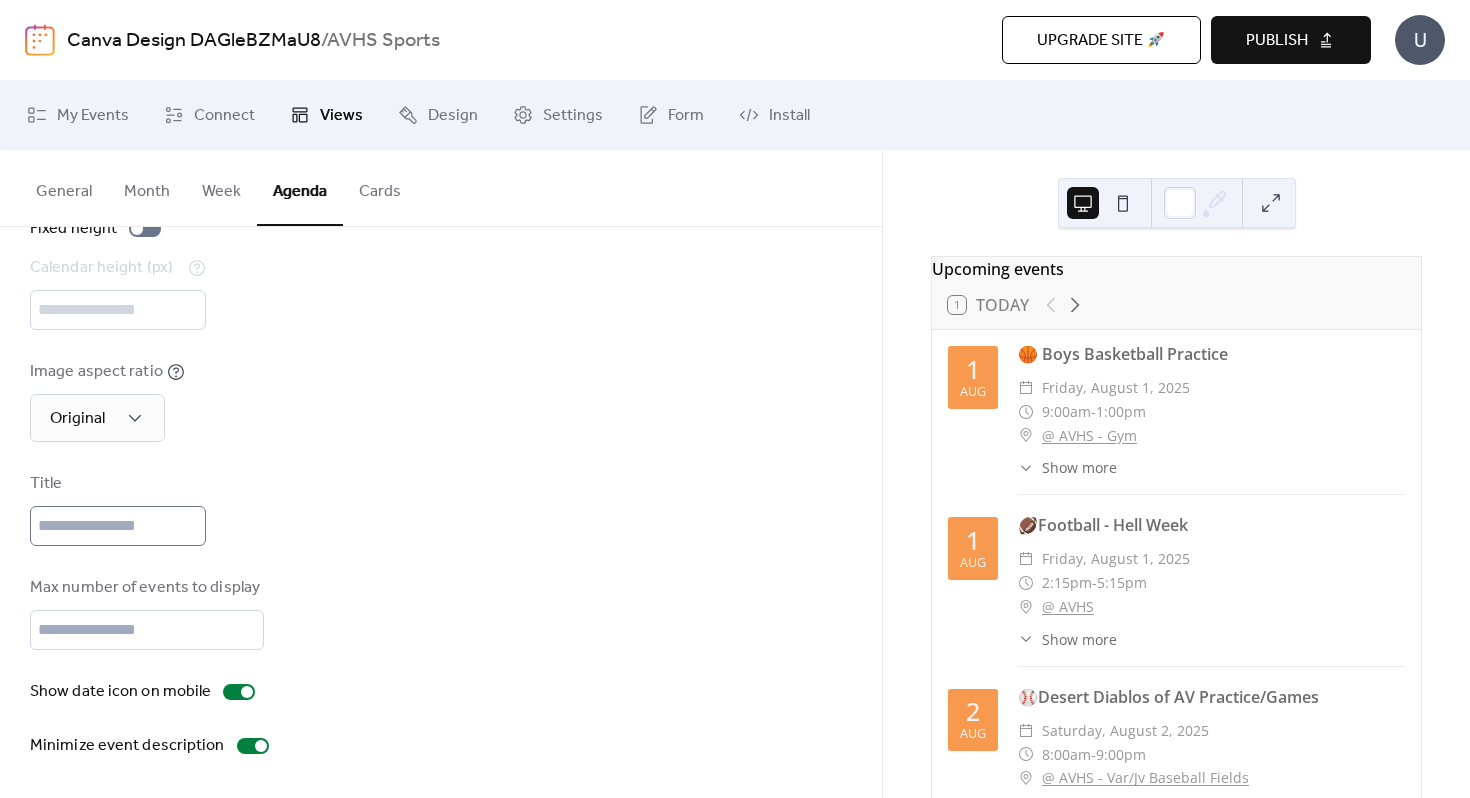 scroll, scrollTop: 0, scrollLeft: 0, axis: both 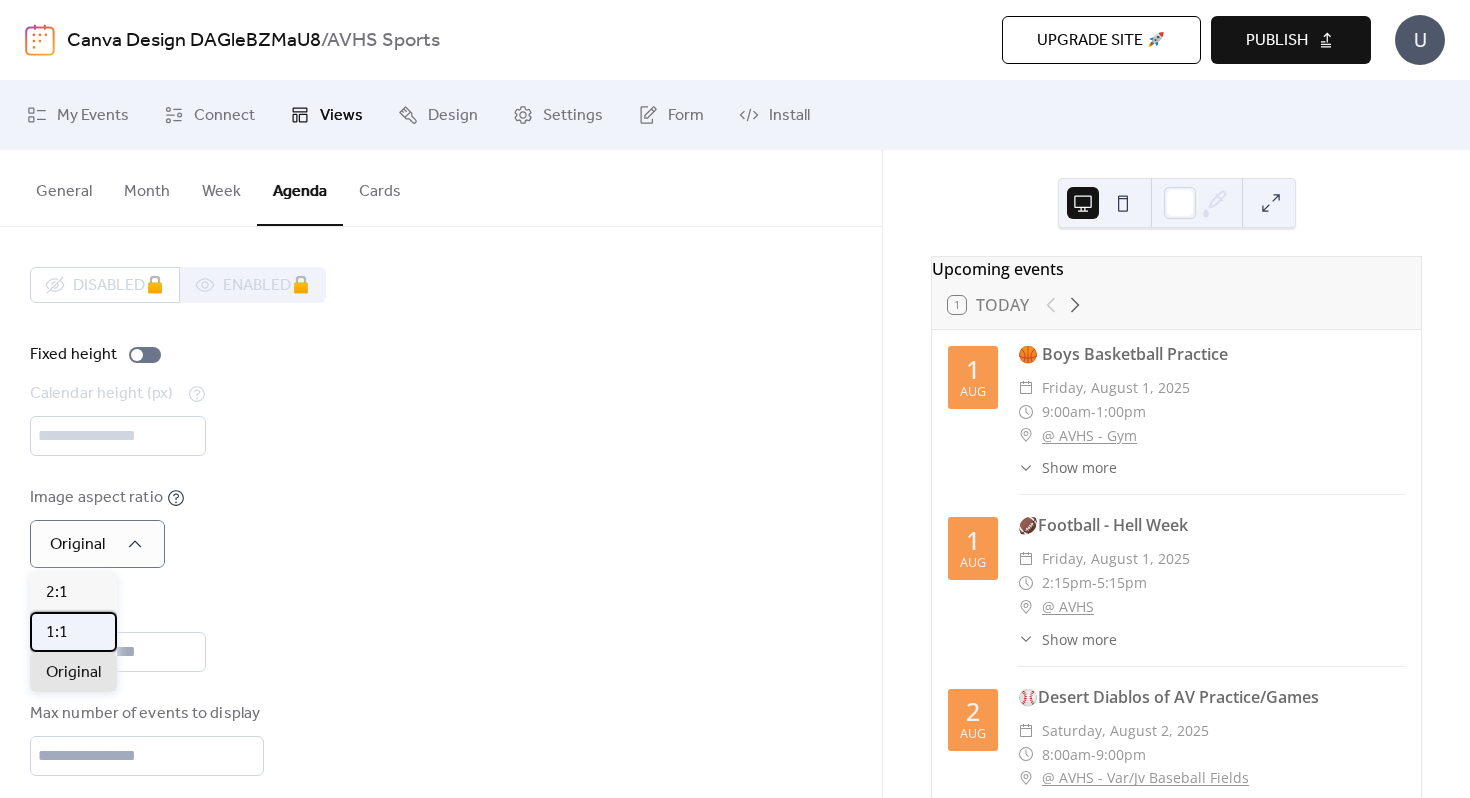 click on "1:1" at bounding box center [73, 632] 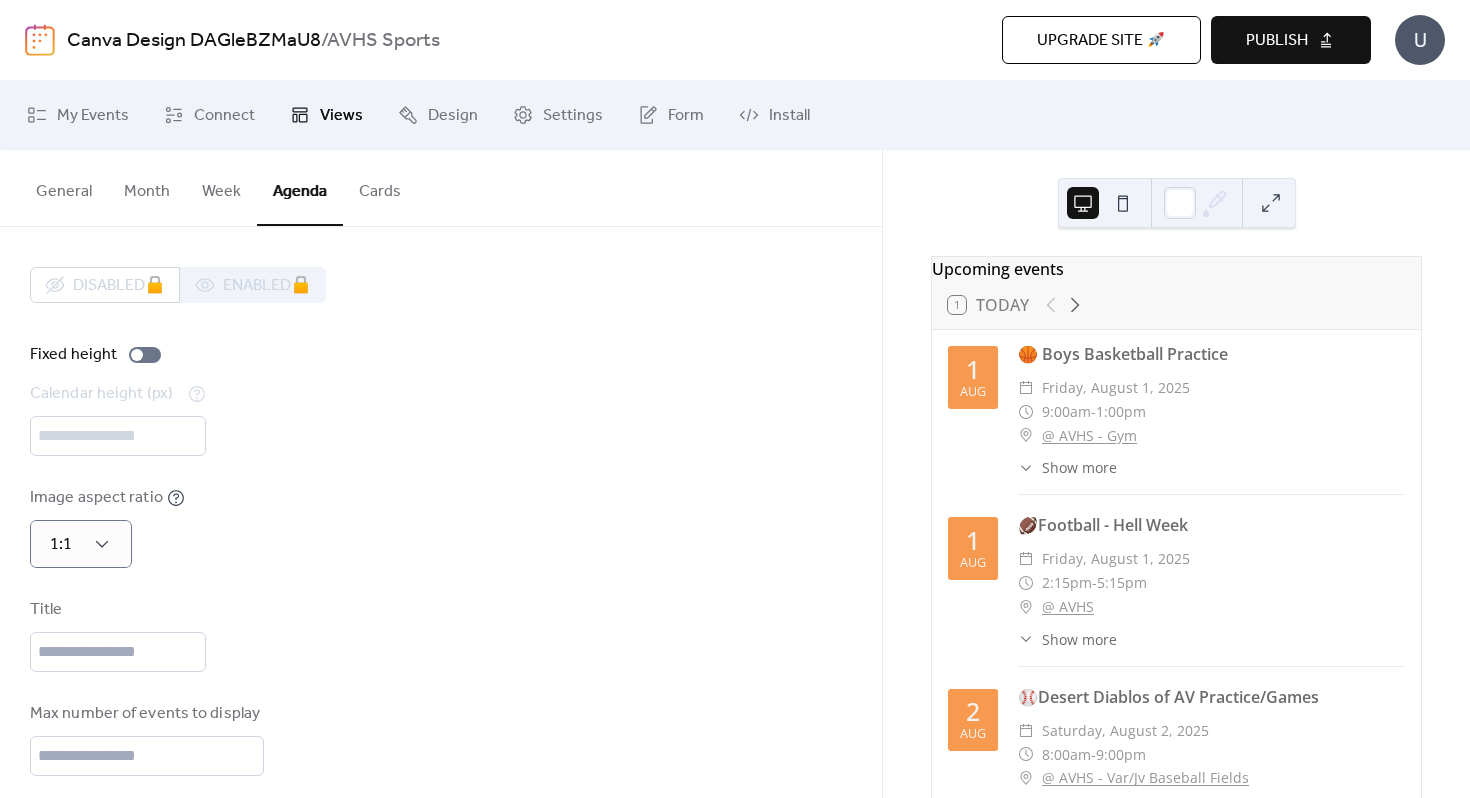click on "Calendar height (px) ***" at bounding box center [441, 419] 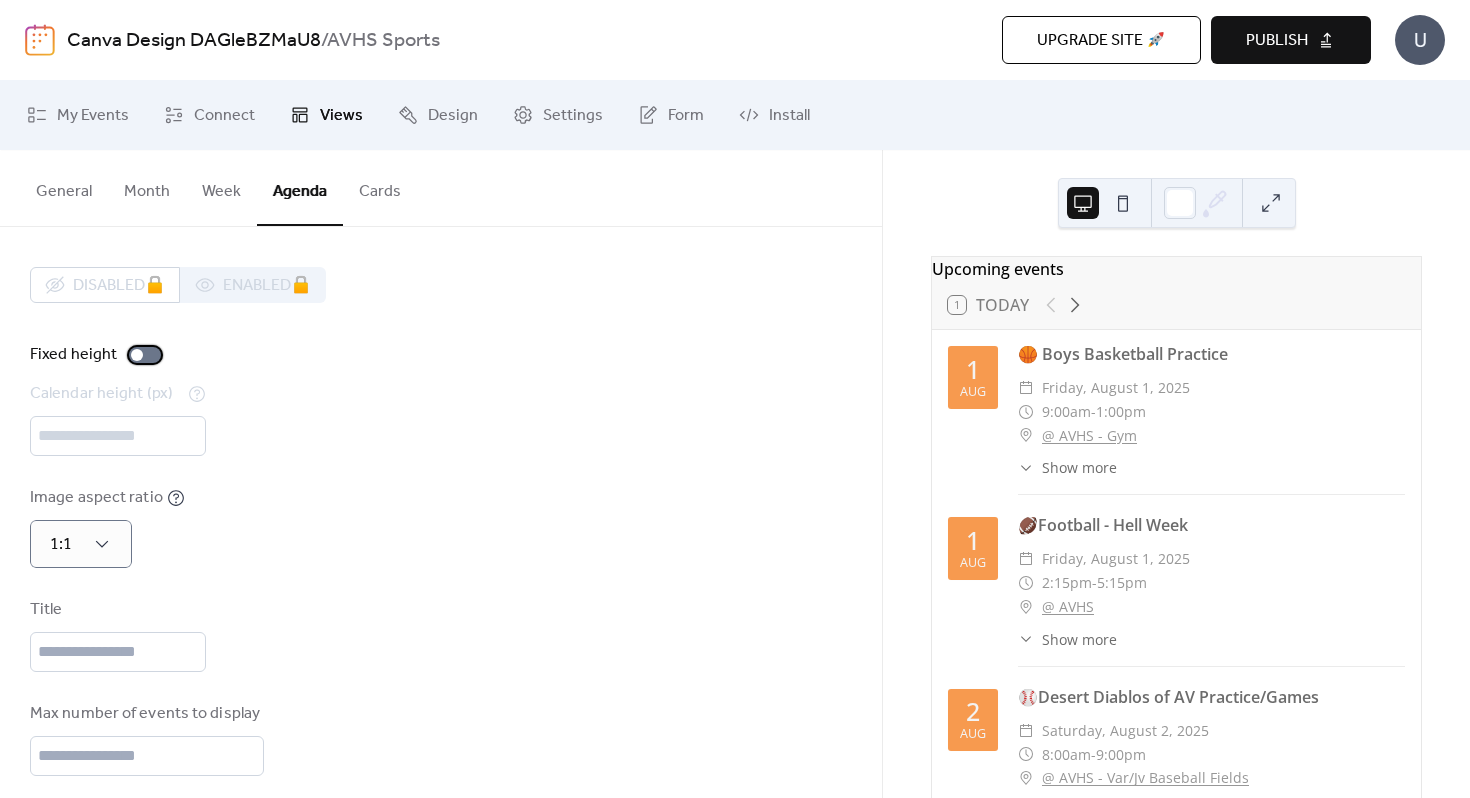 click at bounding box center [145, 355] 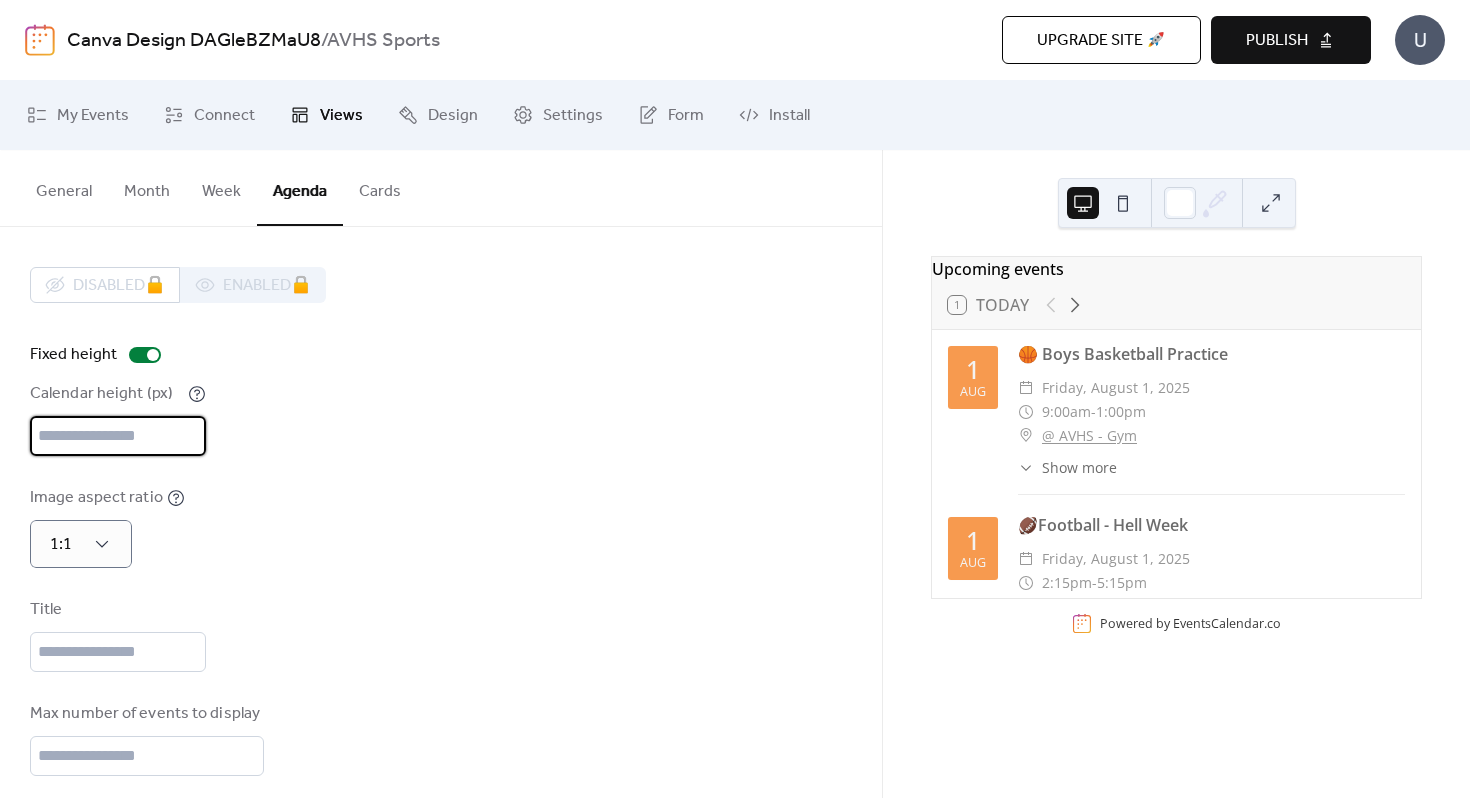 click on "***" at bounding box center (118, 436) 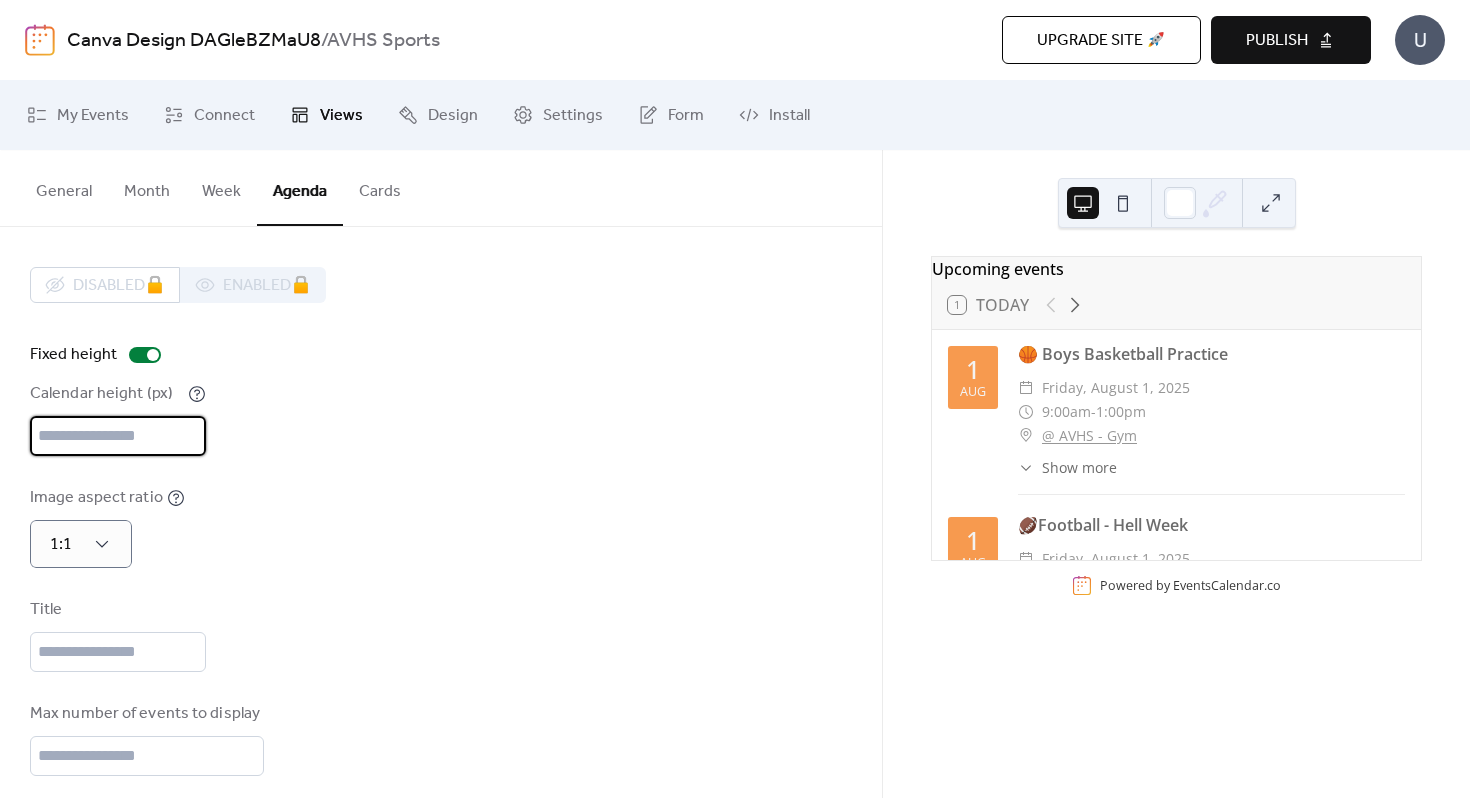 type on "*" 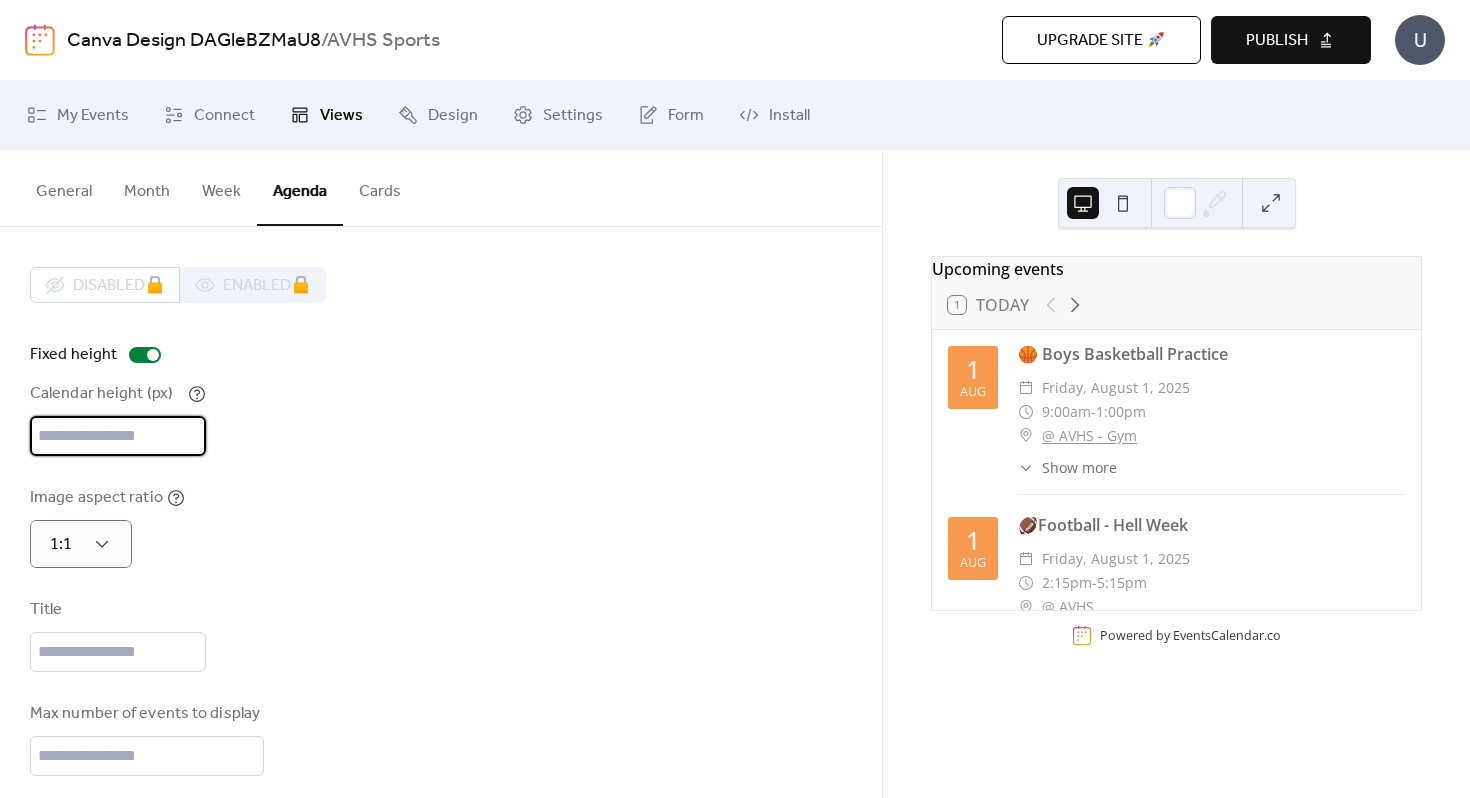 type on "***" 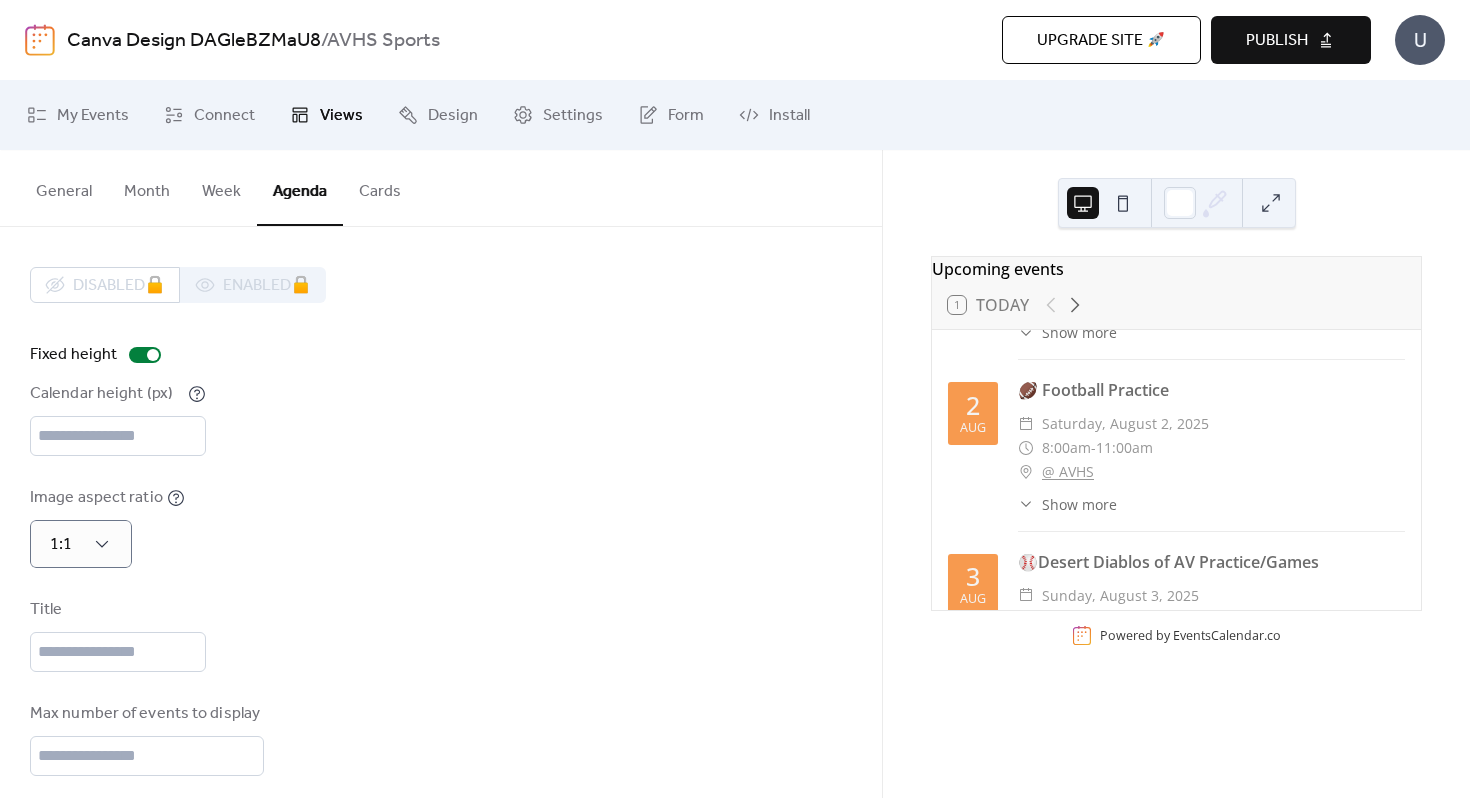 scroll, scrollTop: 481, scrollLeft: 0, axis: vertical 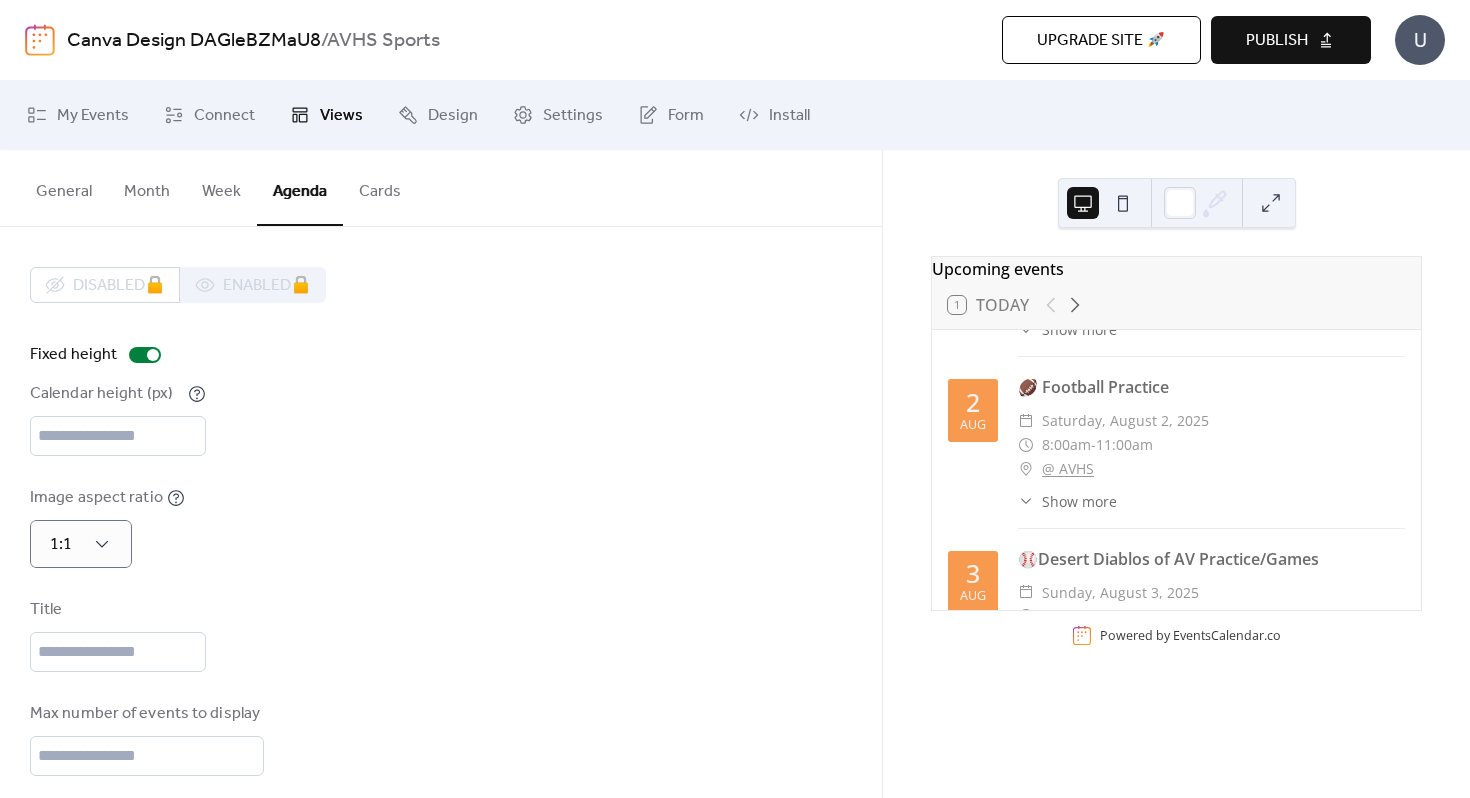 click at bounding box center (1123, 203) 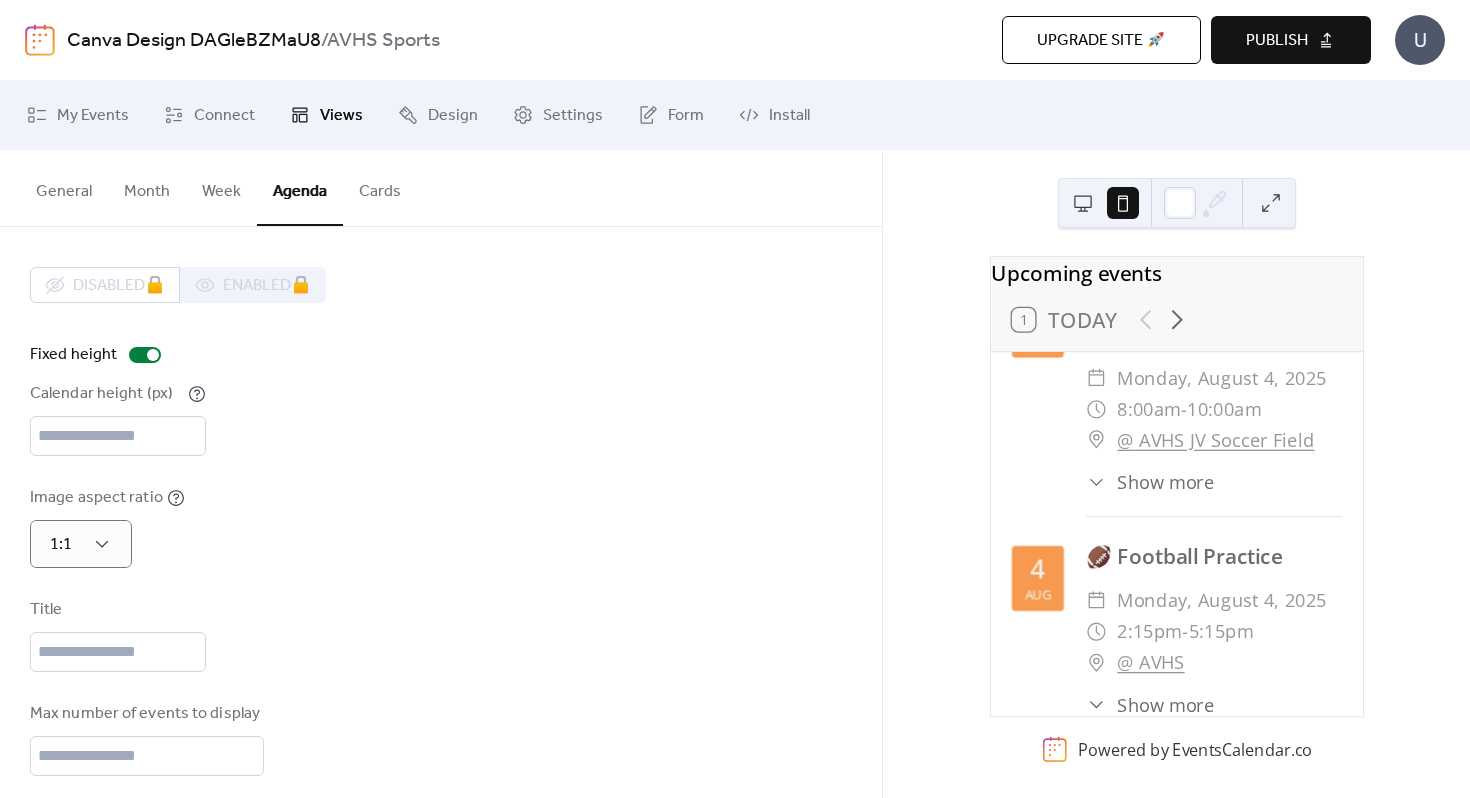 scroll, scrollTop: 1025, scrollLeft: 0, axis: vertical 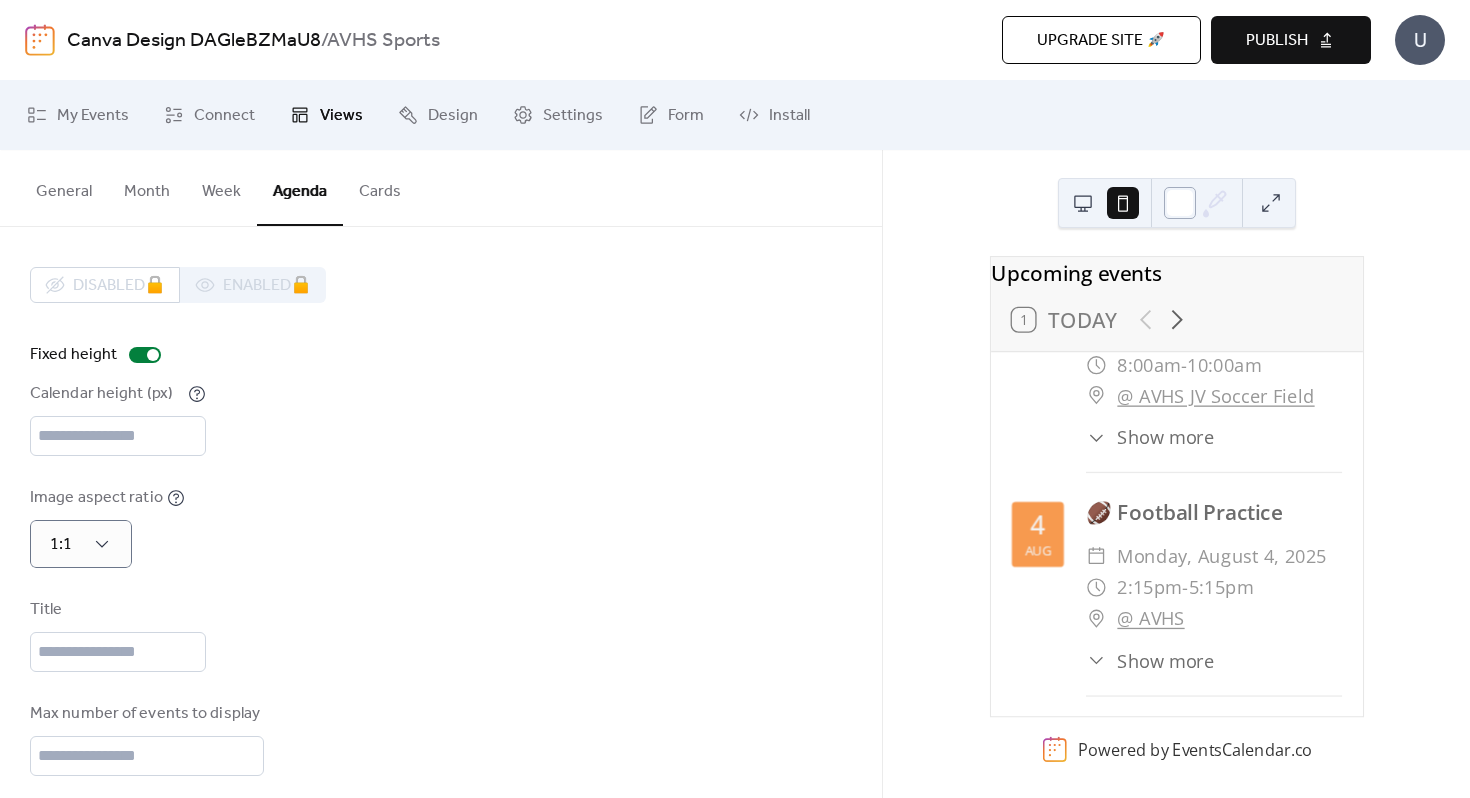 click at bounding box center (1180, 203) 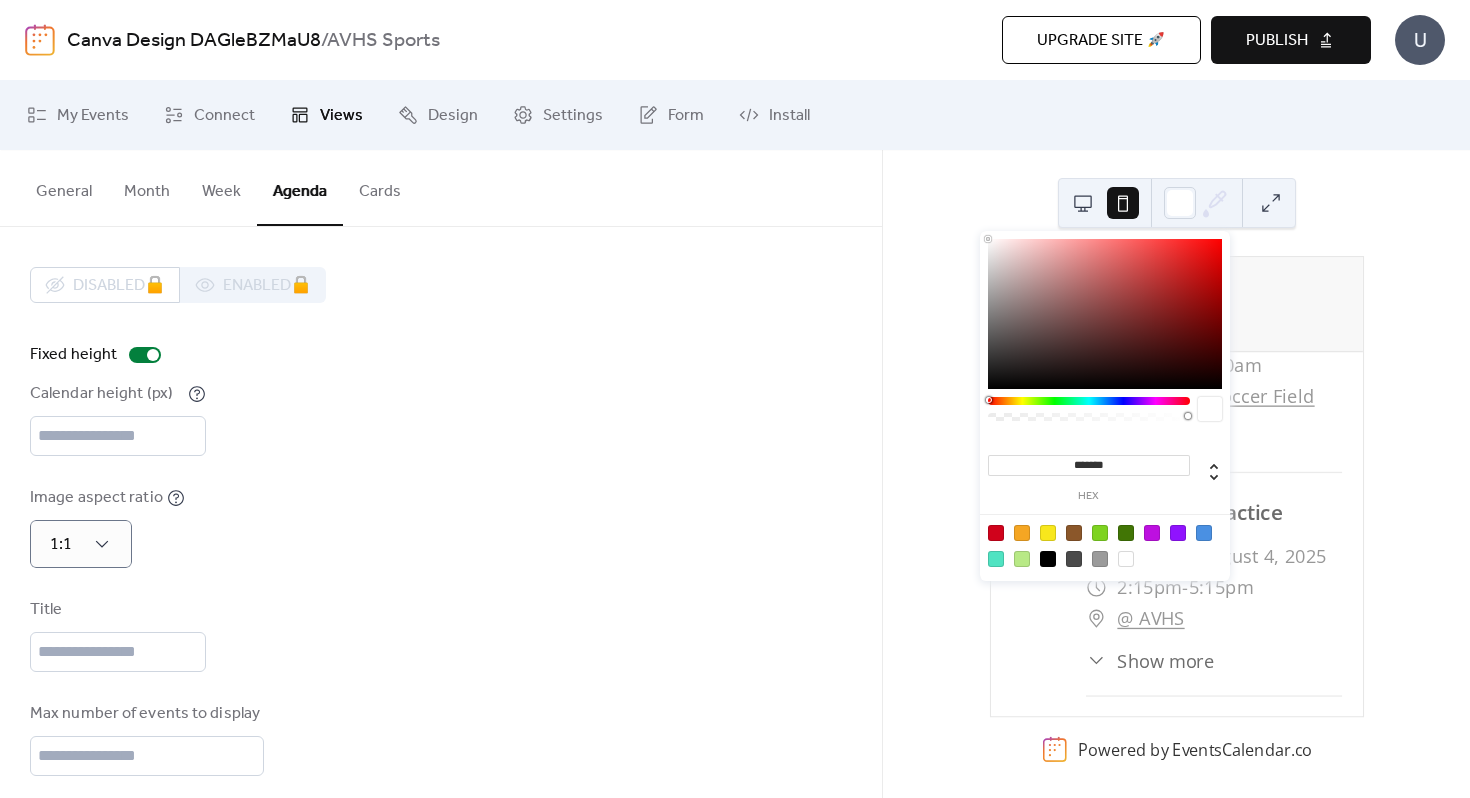 click at bounding box center [1083, 203] 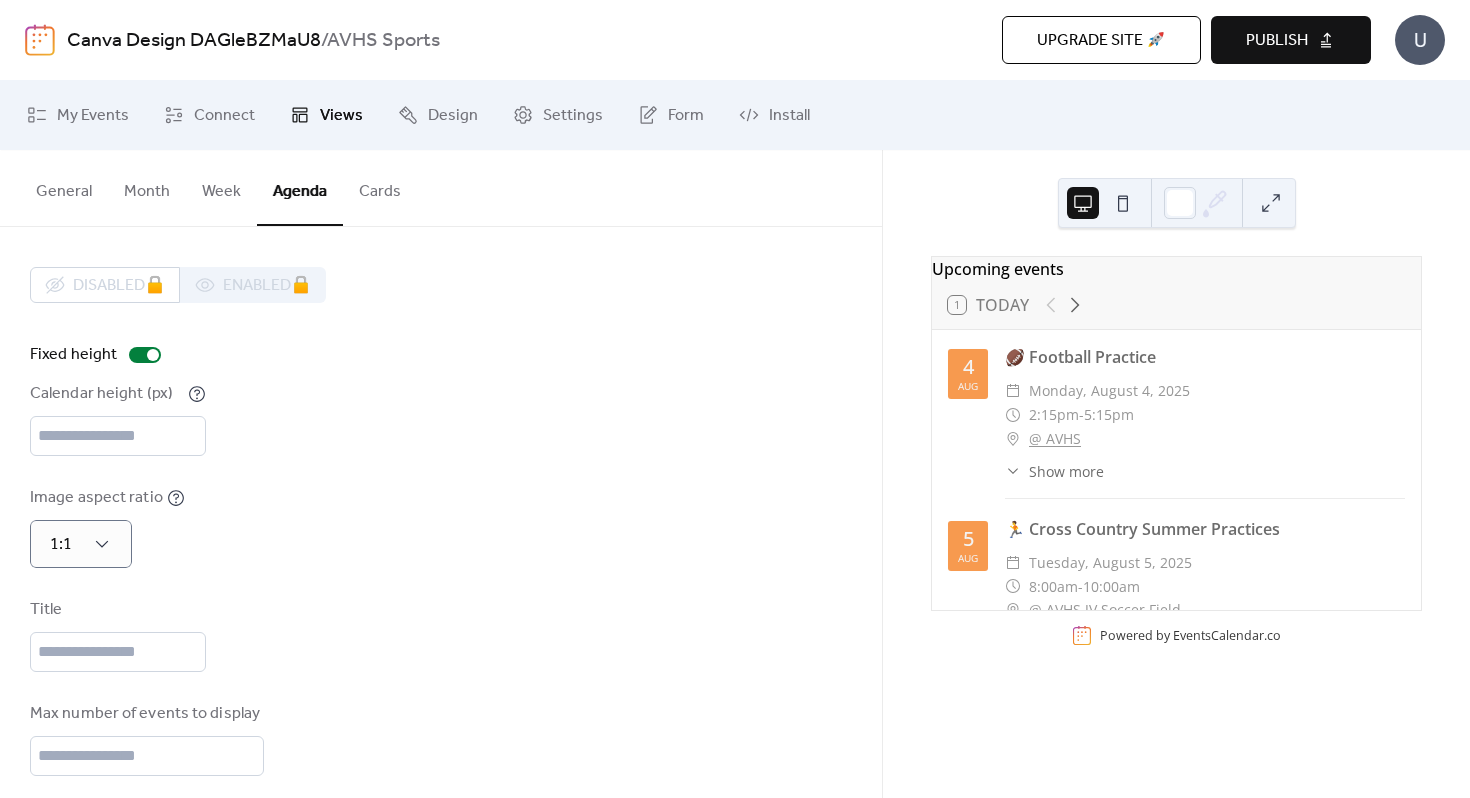 scroll, scrollTop: 929, scrollLeft: 0, axis: vertical 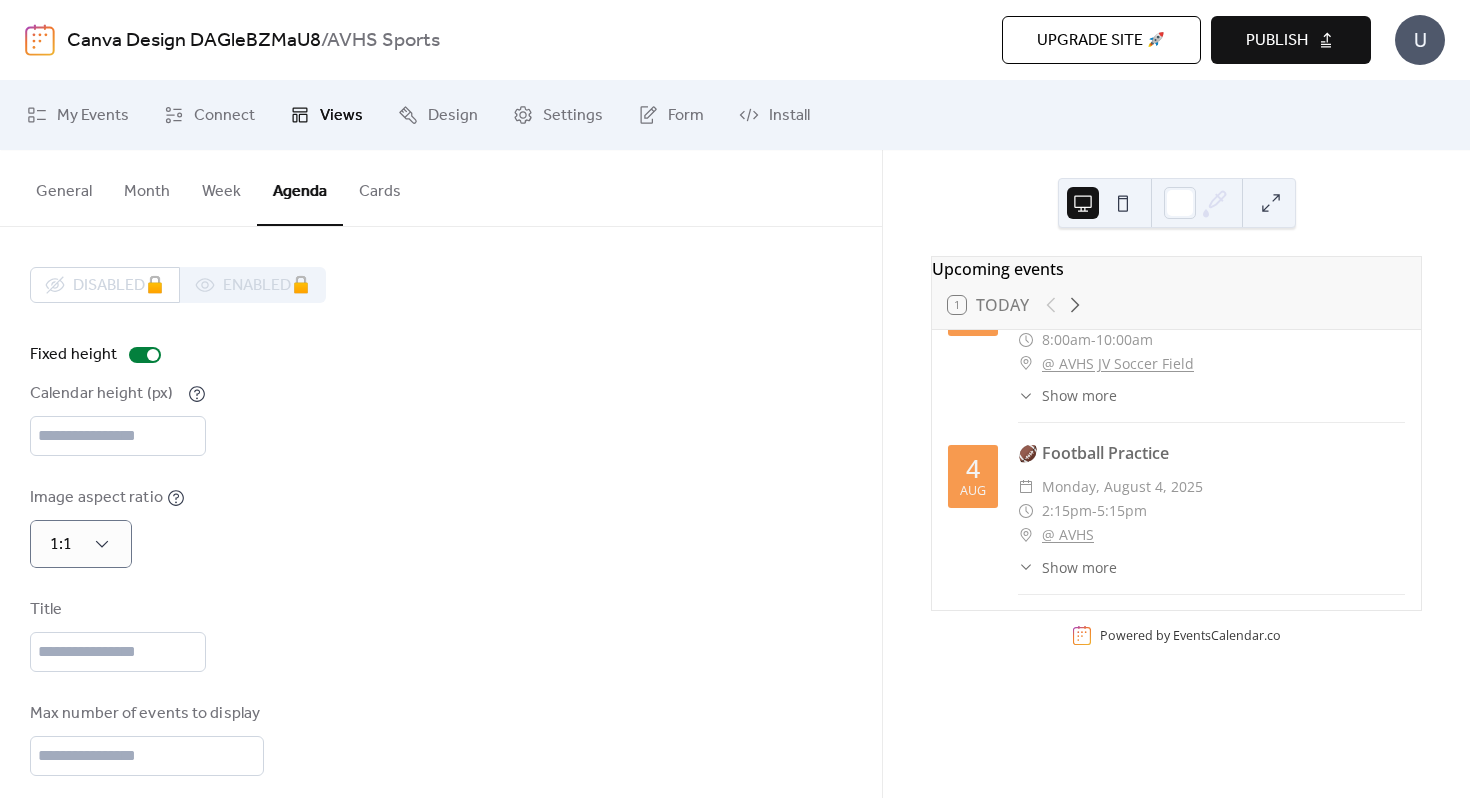 click at bounding box center [1271, 203] 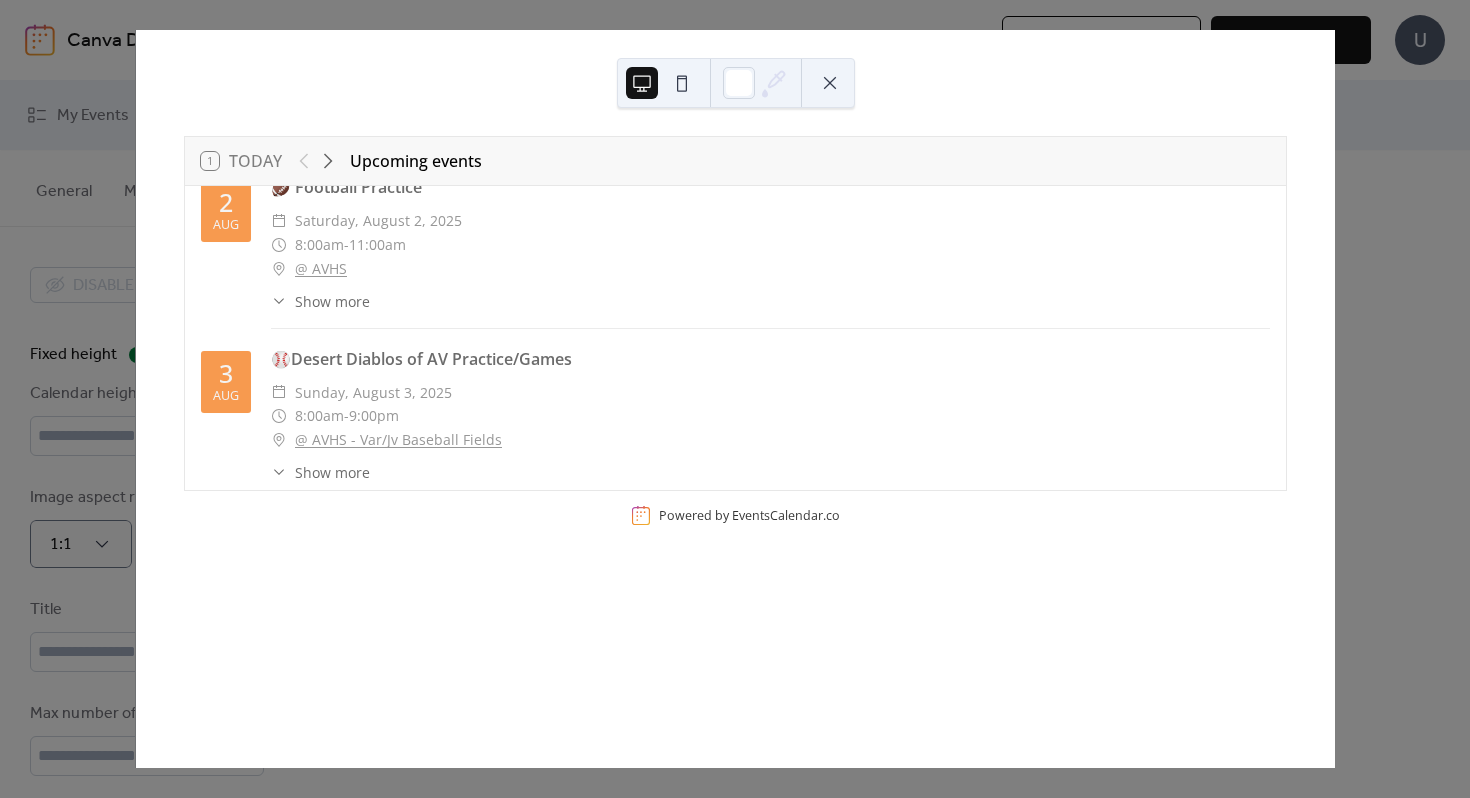 scroll, scrollTop: 79, scrollLeft: 0, axis: vertical 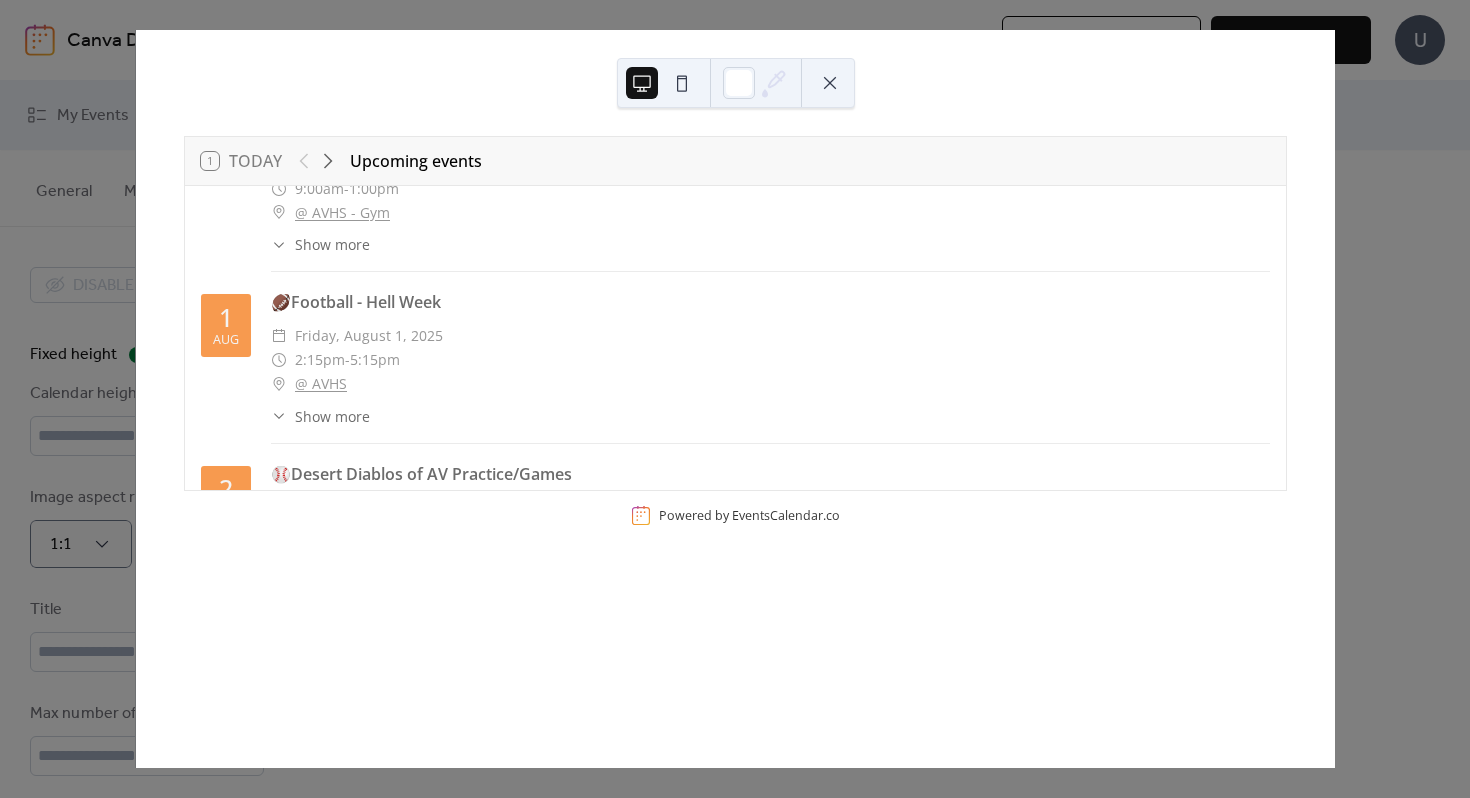 click on "1 Today Upcoming events 1 Aug 🏀 Boys Basketball Practice ​Friday, August 1, 2025 ​9:00am - 1:00pm ​@ AVHS - Gym ​Show more Coach : Rae 1 Aug 🏈Football - Hell Week ​Friday, August 1, 2025 ​2:15pm - 5:15pm ​@ AVHS ​Show more Coach: Meras Helmet/Shoulder Pads 2 Aug ⚾Desert Diablos of AV Practice/Games ​Saturday, August 2, 2025 ​8:00am - 9:00pm ​@ AVHS - Var/Jv Baseball Fields ​Show more Charge: [FIRST] [LAST] [PHONE] 2 Aug 🏈 Football Practice ​Saturday, August 2, 2025 ​8:00am - 11:00am ​@ AVHS ​Show more Coach: Meras 3 Aug ⚾Desert Diablos of AV Practice/Games ​Sunday, August 3, 2025 ​8:00am - 9:00pm ​@ AVHS - Var/Jv Baseball Fields ​Show more Charge: [FIRST] [LAST] [PHONE] 4 Aug 🏃 Cross Country Summer Practices ​Monday, August 4, 2025 ​8:00am - 10:00am ​@ AVHS JV Soccer Field ​Show more Coach: McGrath 4 Aug 🏈 Football Practice ​Monday, August 4, 2025 ​2:15pm - 5:15pm ​@ AVHS ​Show more 5 Aug -" at bounding box center [735, 399] 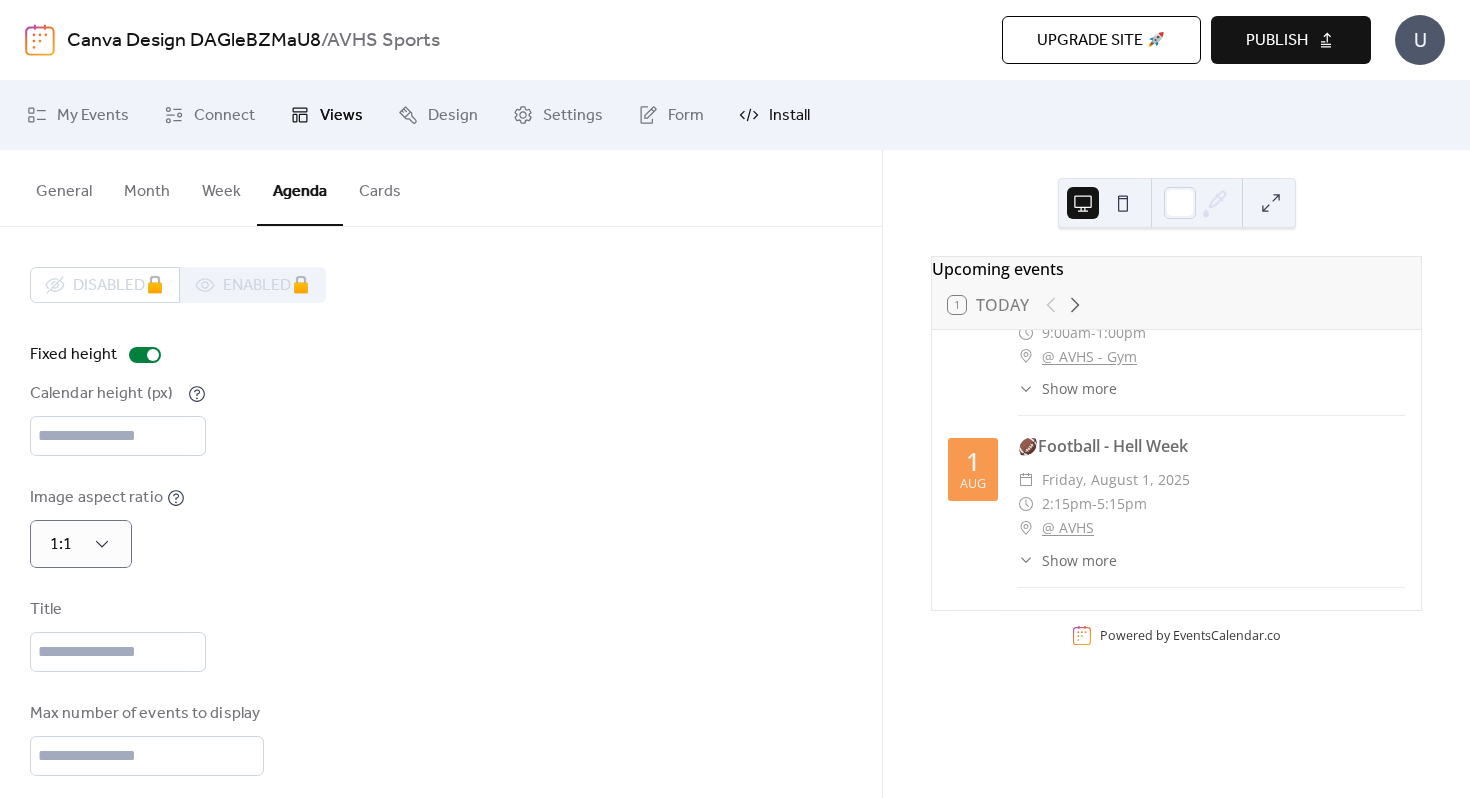 click on "Install" at bounding box center [789, 116] 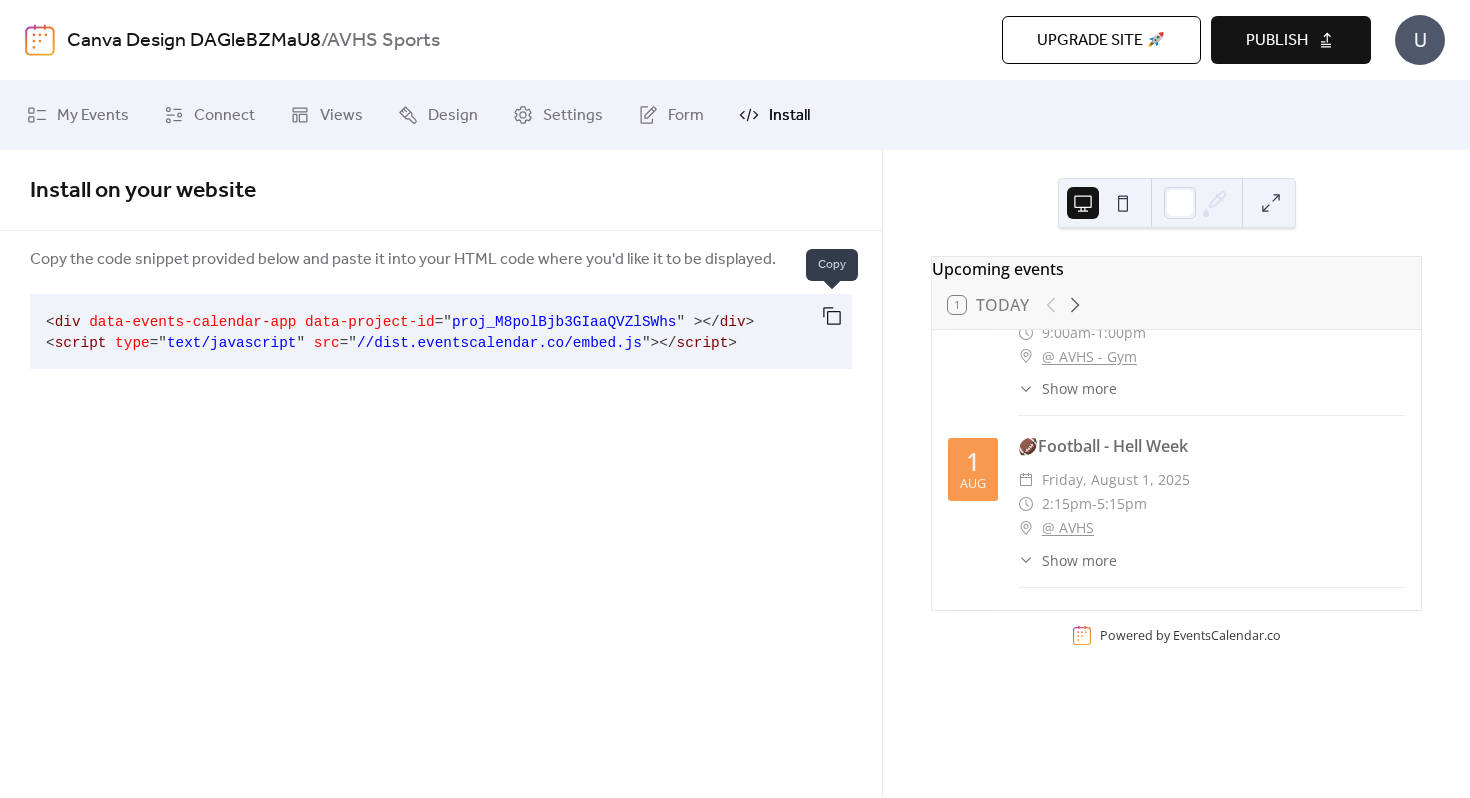 click at bounding box center [832, 316] 